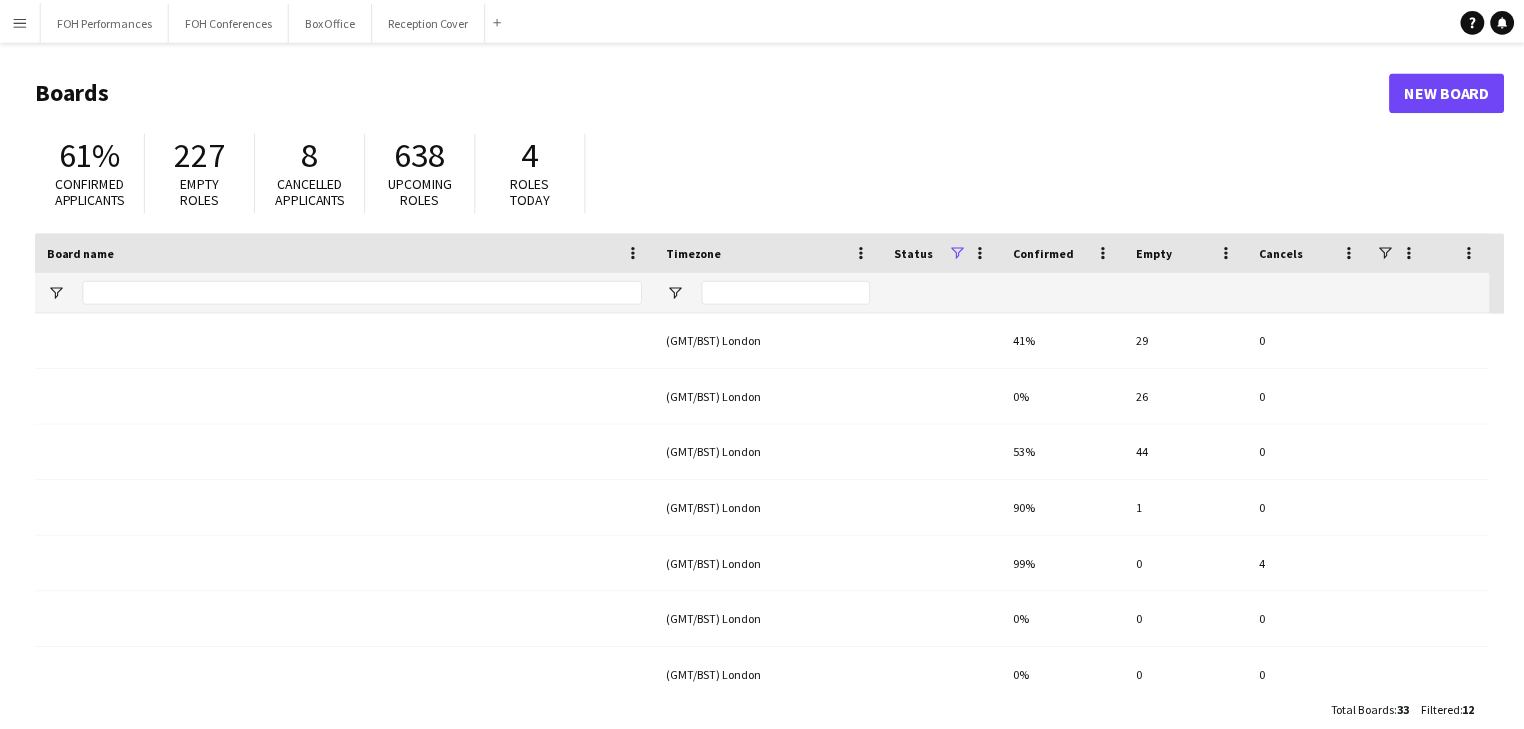 scroll, scrollTop: 0, scrollLeft: 0, axis: both 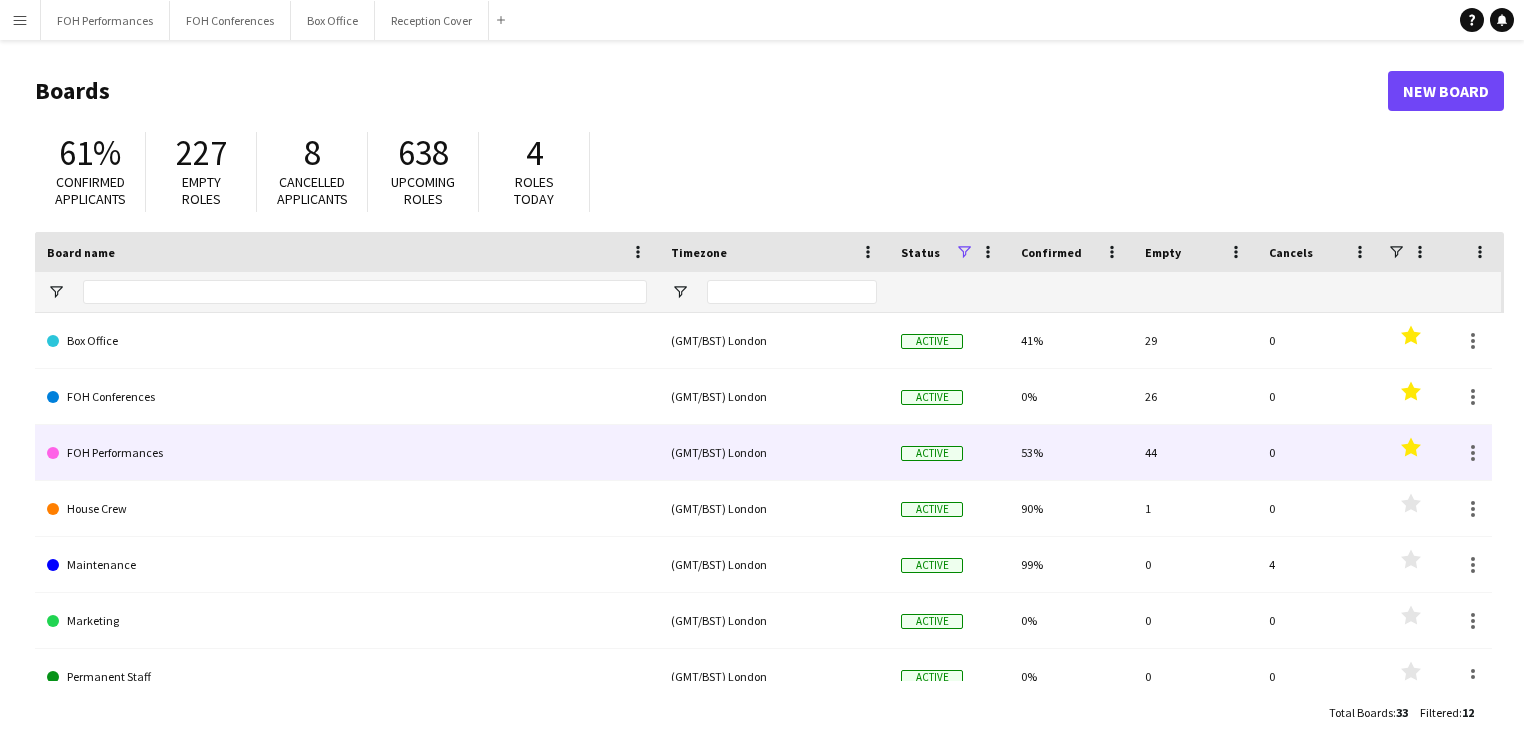 click on "FOH Performances" 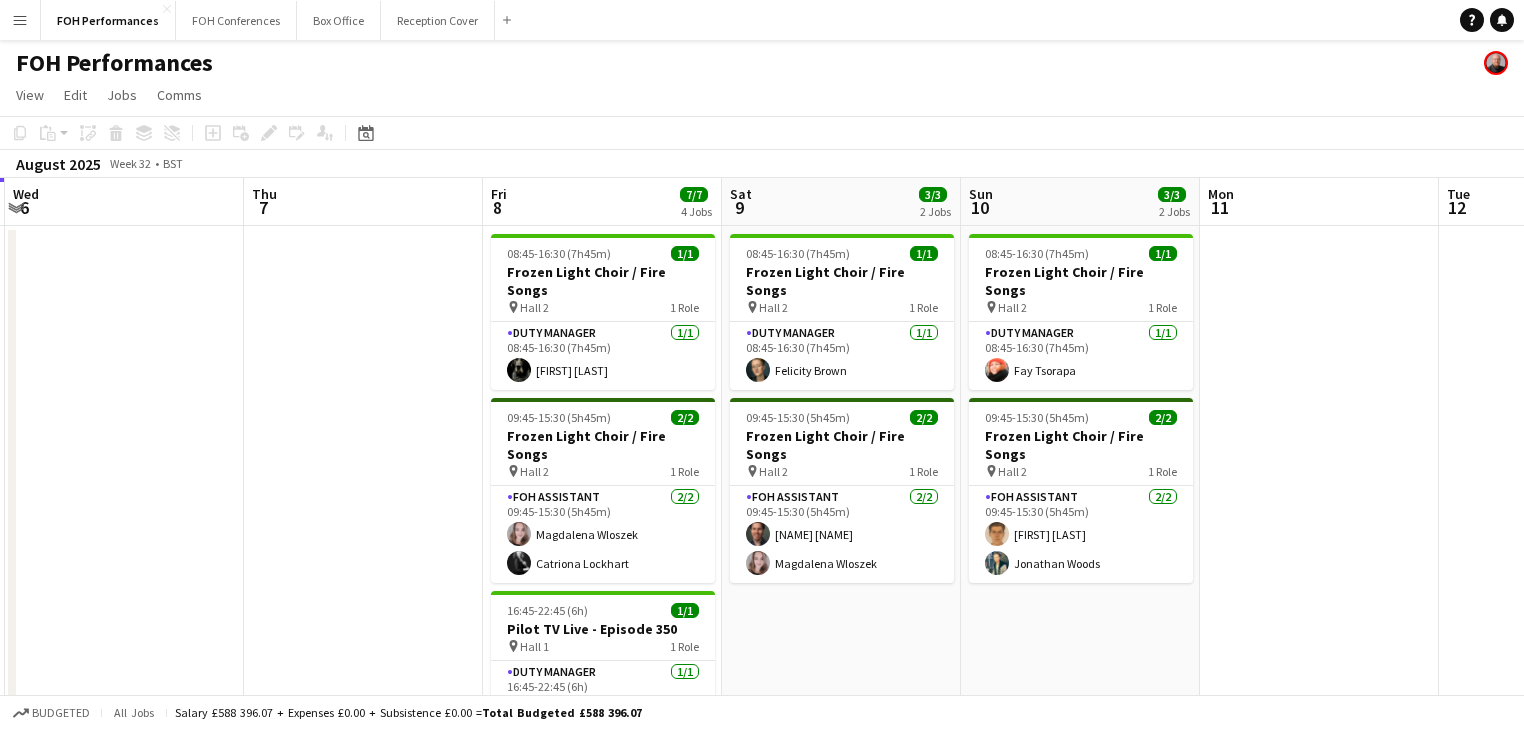 scroll, scrollTop: 0, scrollLeft: 725, axis: horizontal 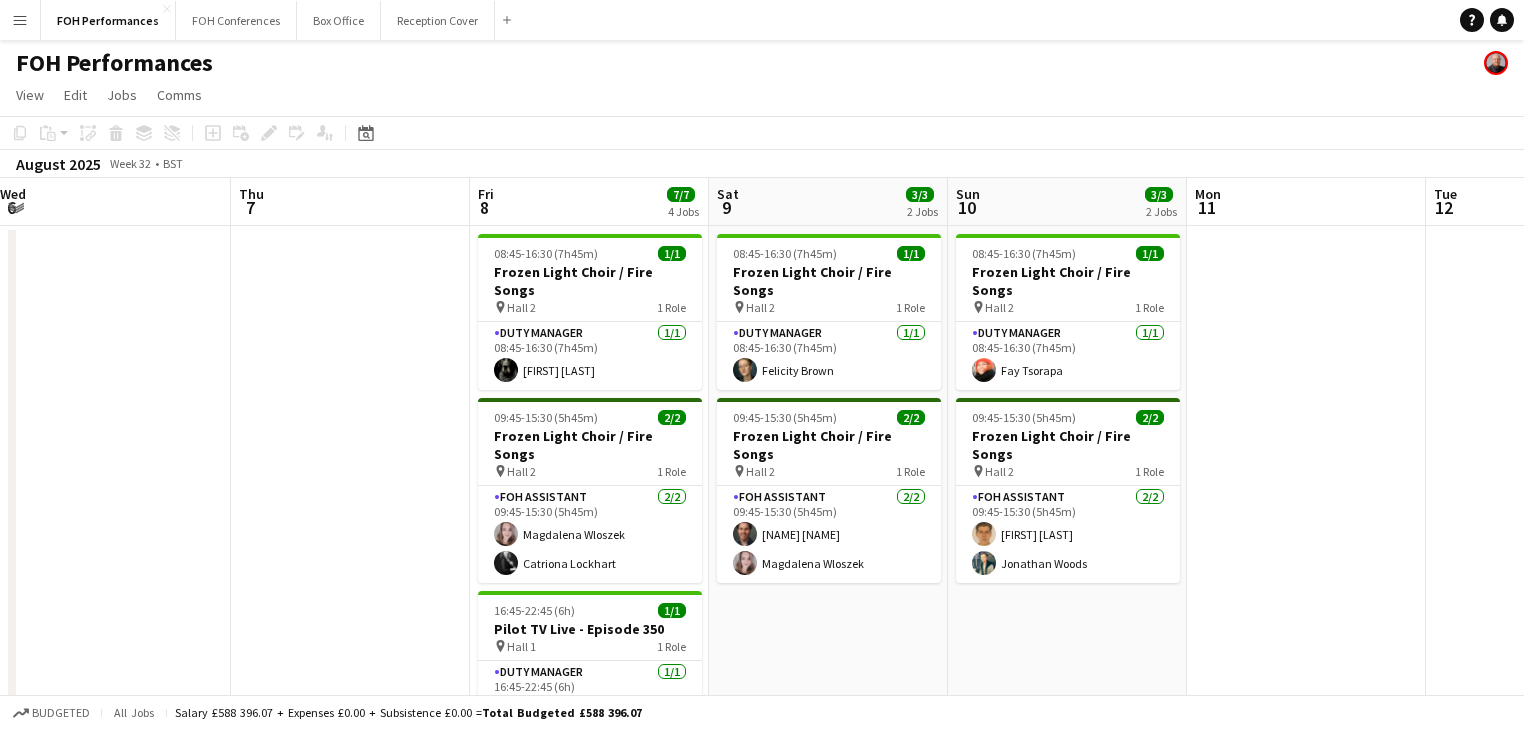 drag, startPoint x: 891, startPoint y: 410, endPoint x: 597, endPoint y: 376, distance: 295.95944 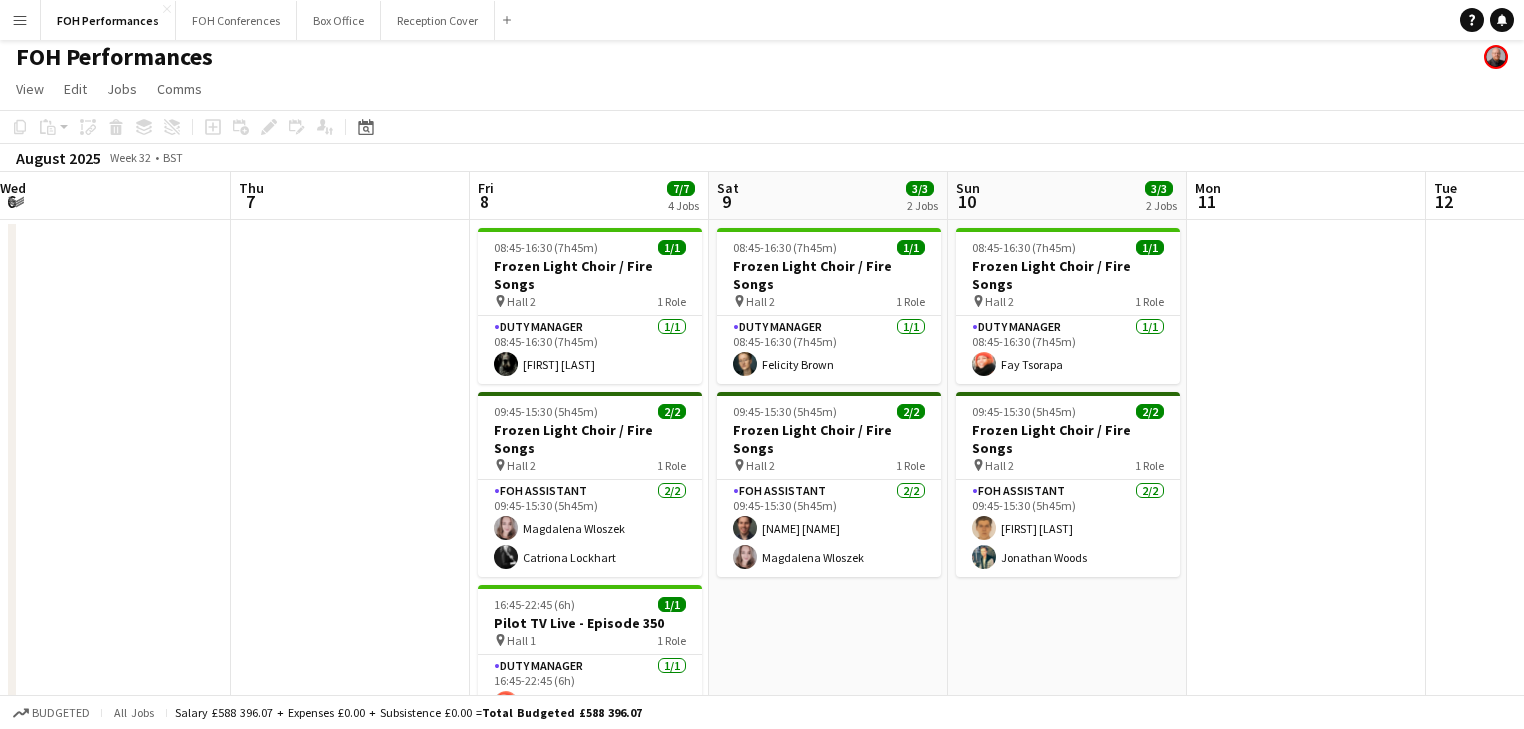 scroll, scrollTop: 0, scrollLeft: 0, axis: both 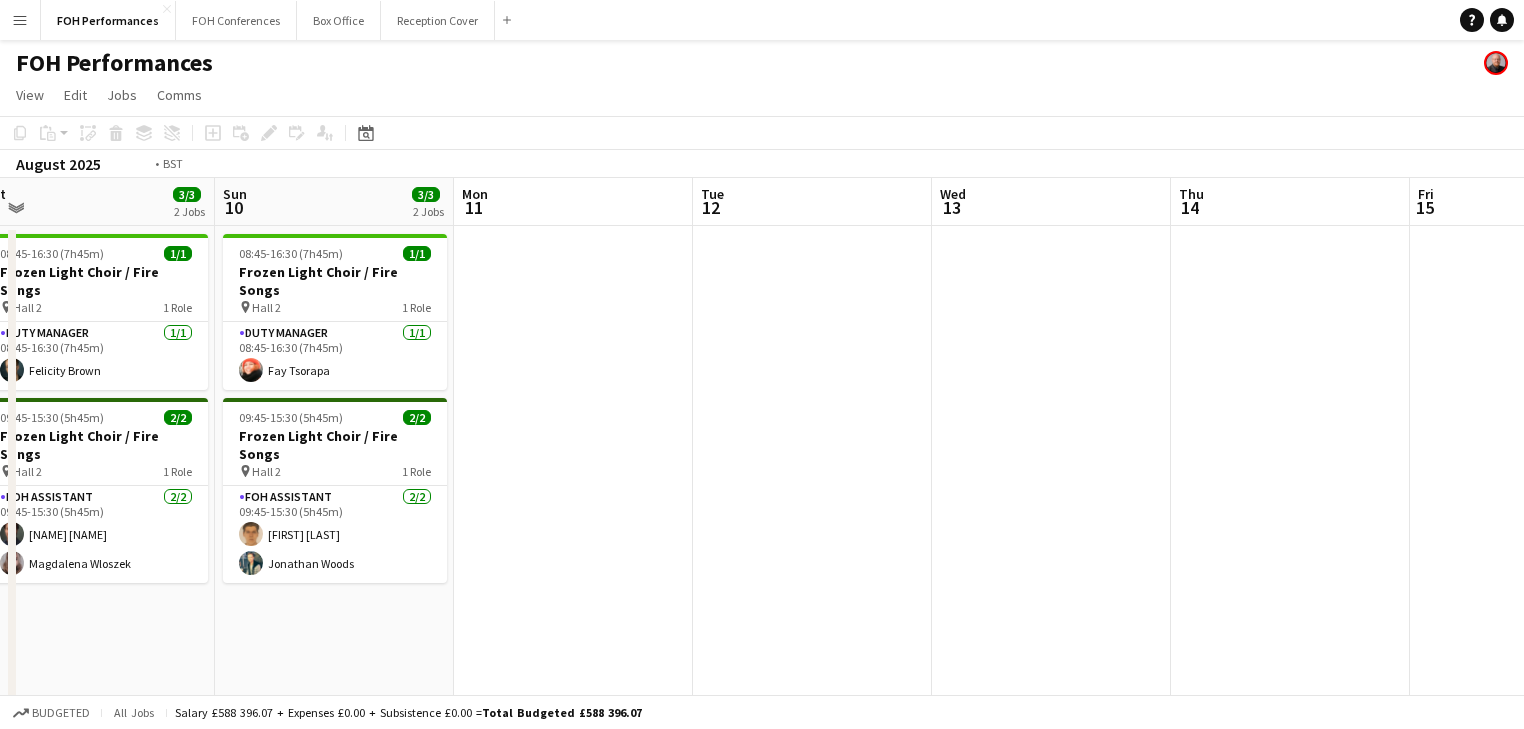 drag, startPoint x: 1211, startPoint y: 355, endPoint x: 0, endPoint y: 306, distance: 1211.991 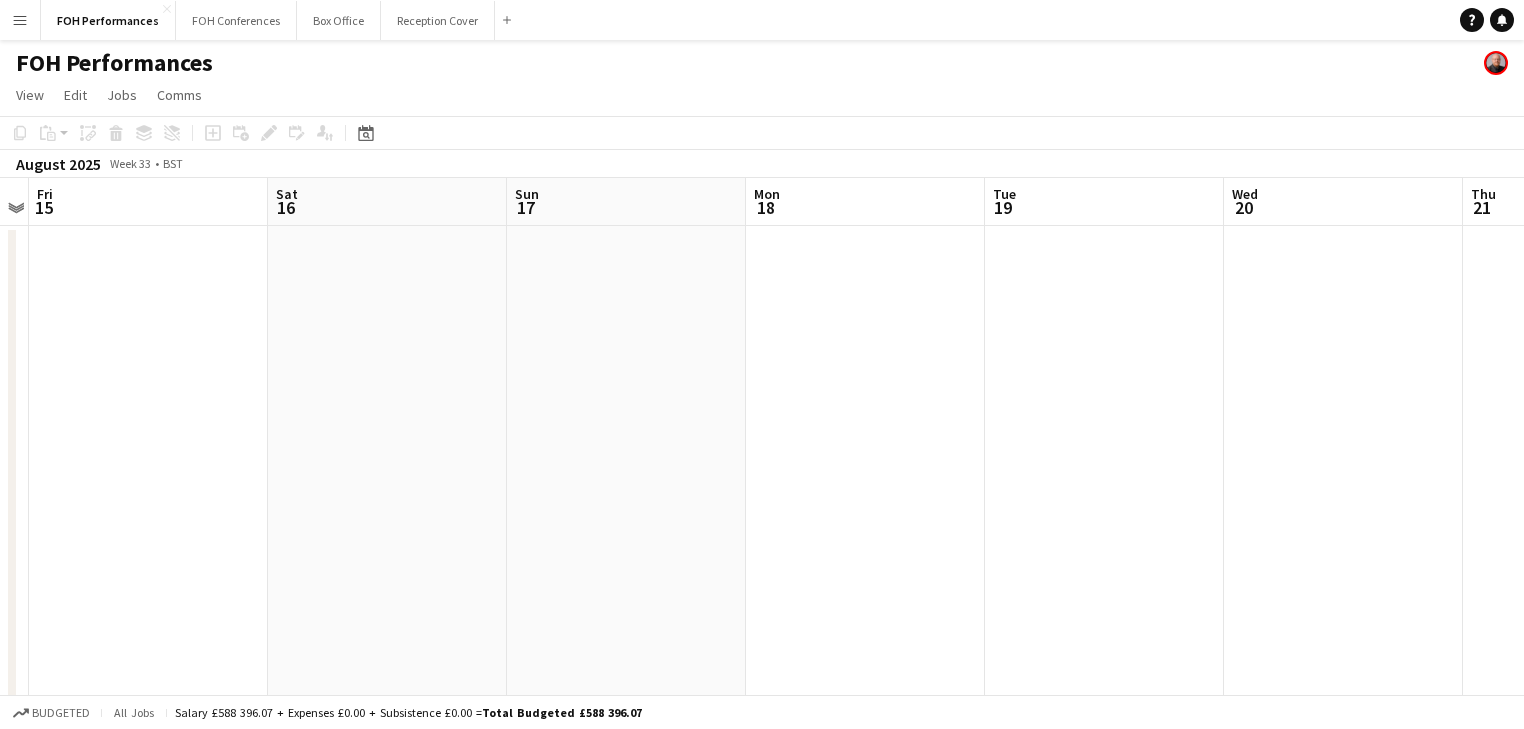 drag, startPoint x: 124, startPoint y: 343, endPoint x: 56, endPoint y: 279, distance: 93.38094 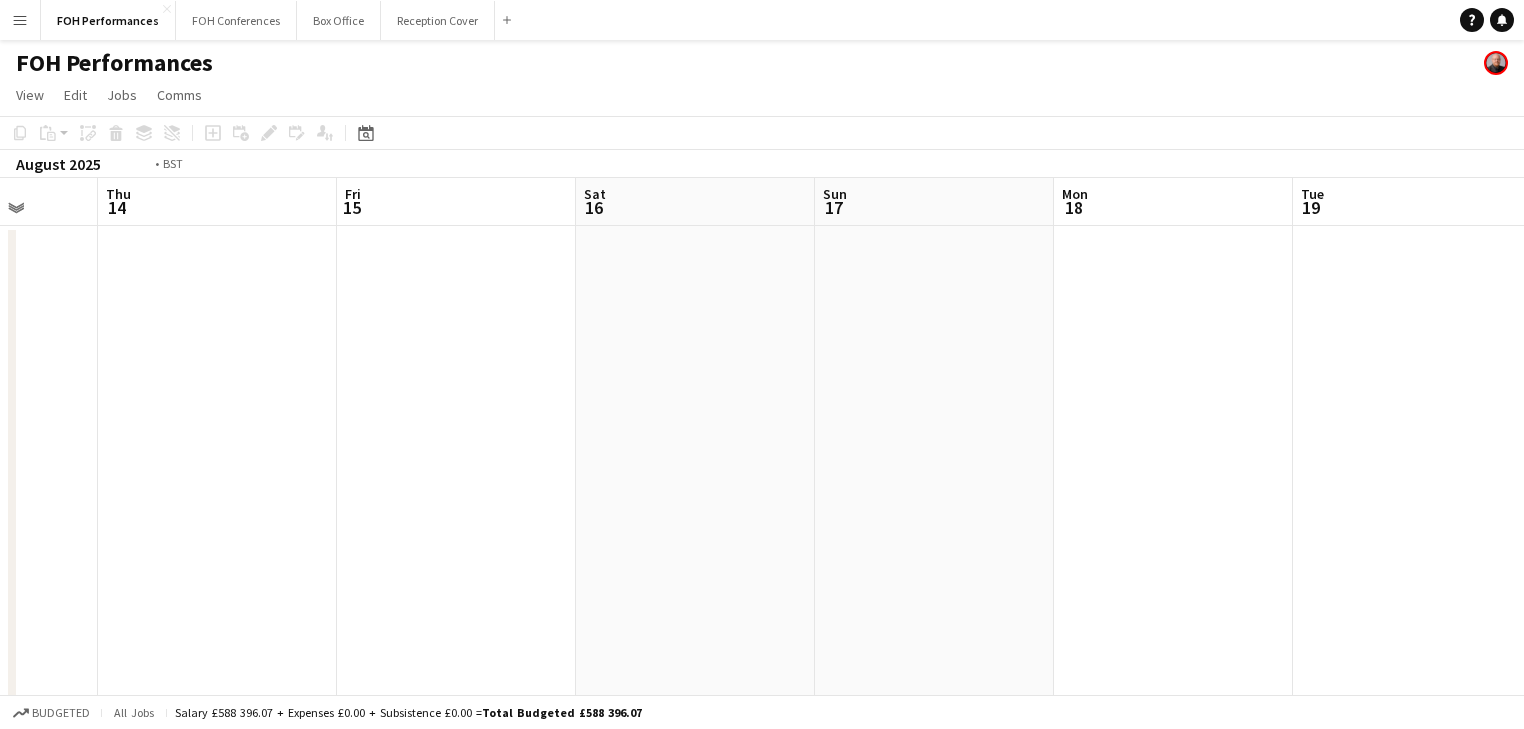 drag, startPoint x: 288, startPoint y: 345, endPoint x: 86, endPoint y: 308, distance: 205.36066 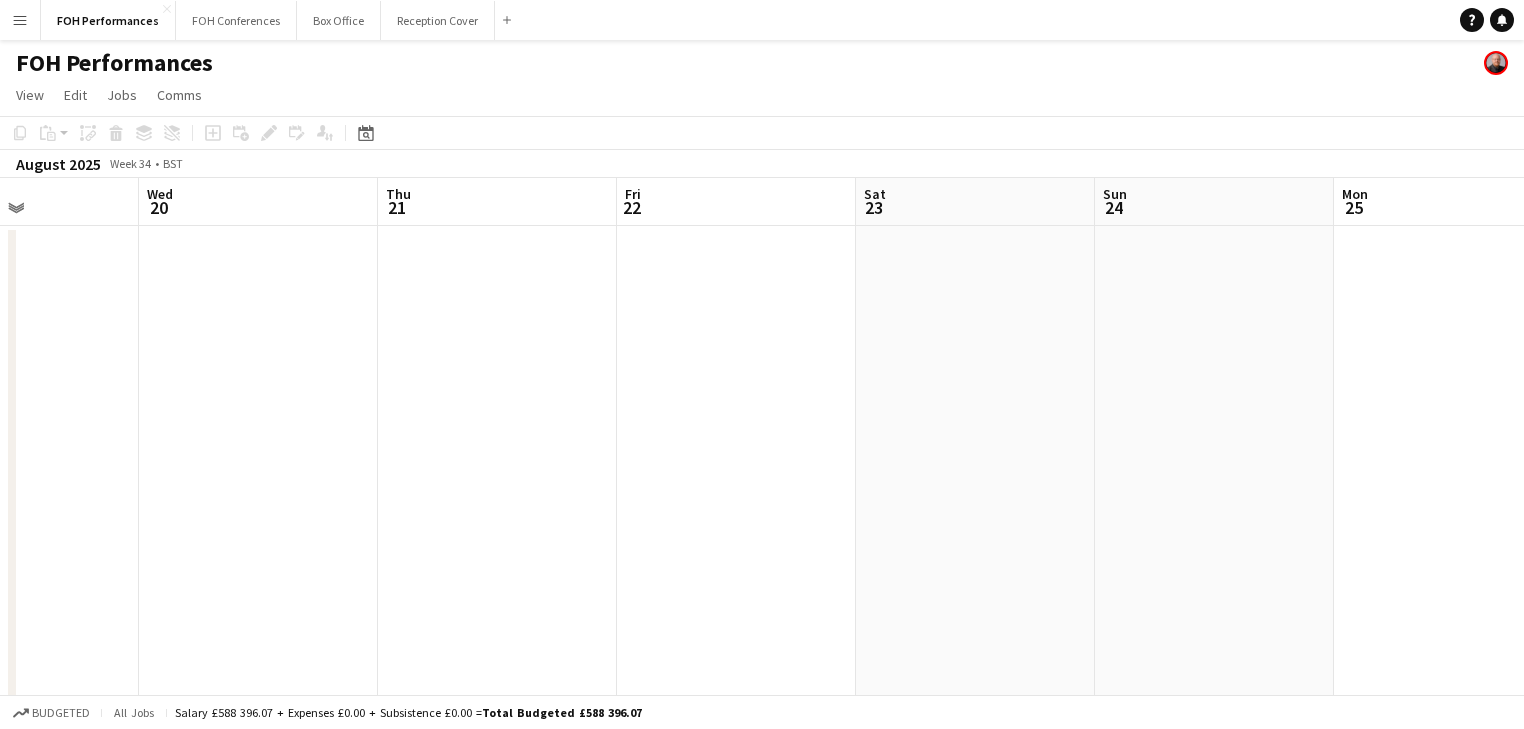 scroll, scrollTop: 0, scrollLeft: 820, axis: horizontal 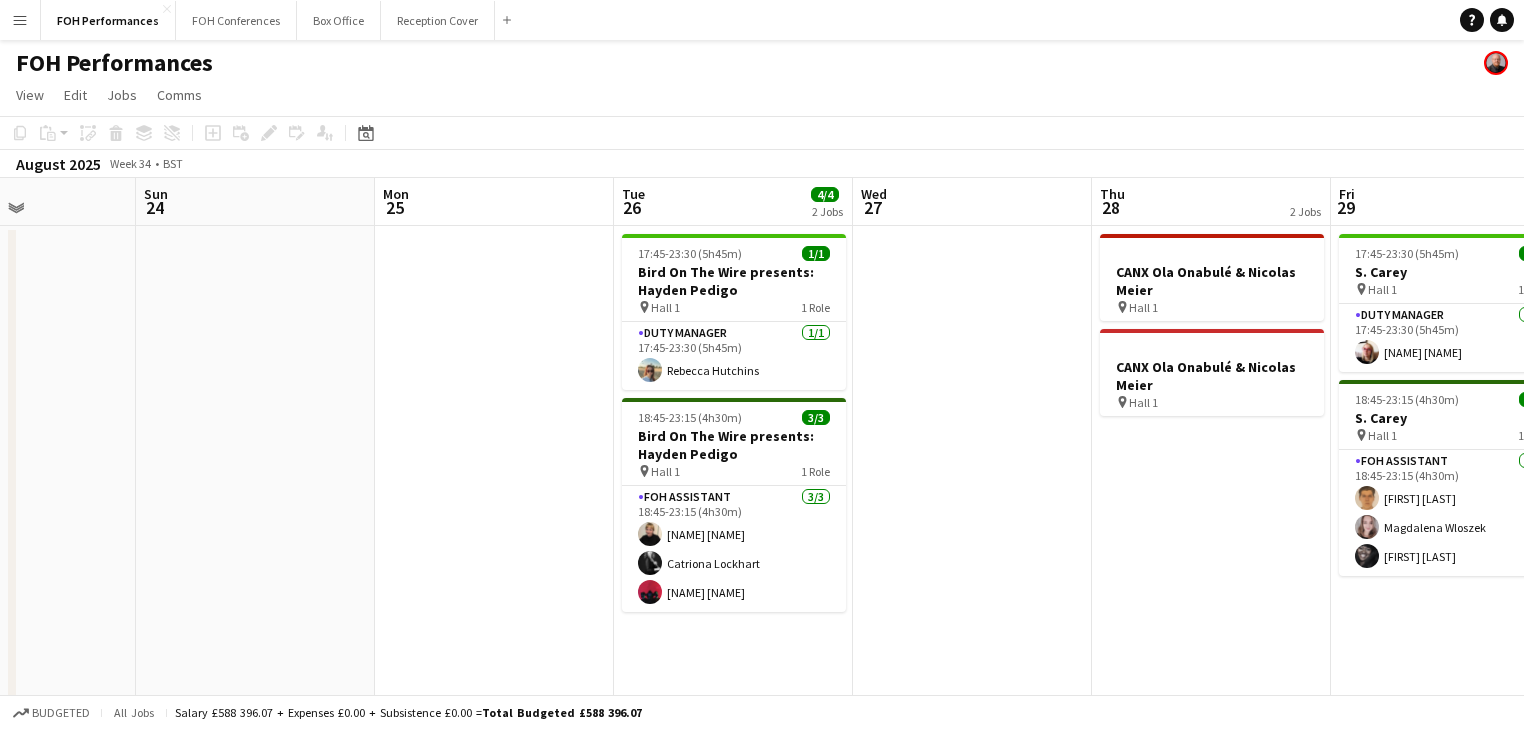 drag, startPoint x: 1190, startPoint y: 428, endPoint x: 466, endPoint y: 366, distance: 726.64984 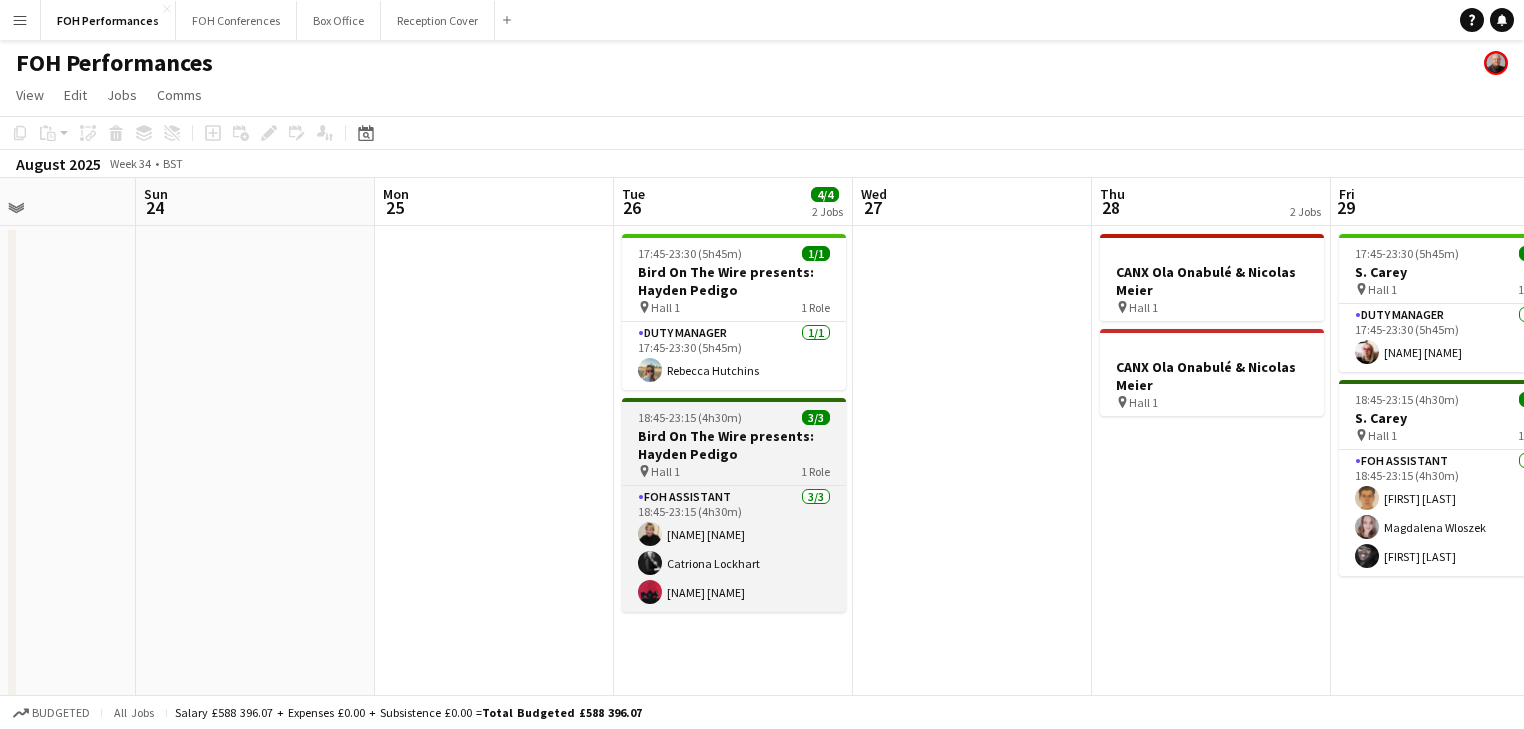 click on "Bird On The Wire presents: Hayden Pedigo" at bounding box center [734, 445] 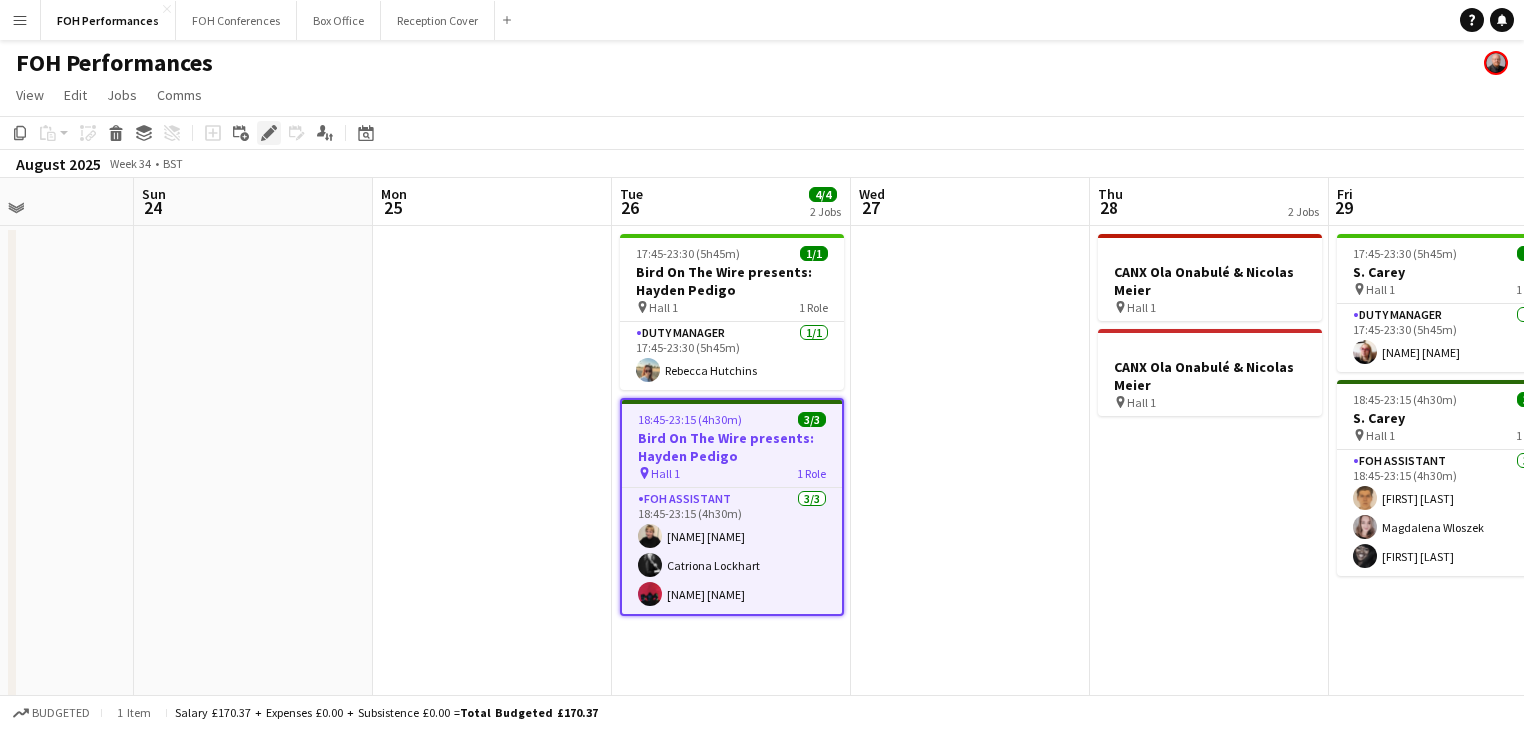 click on "Edit" 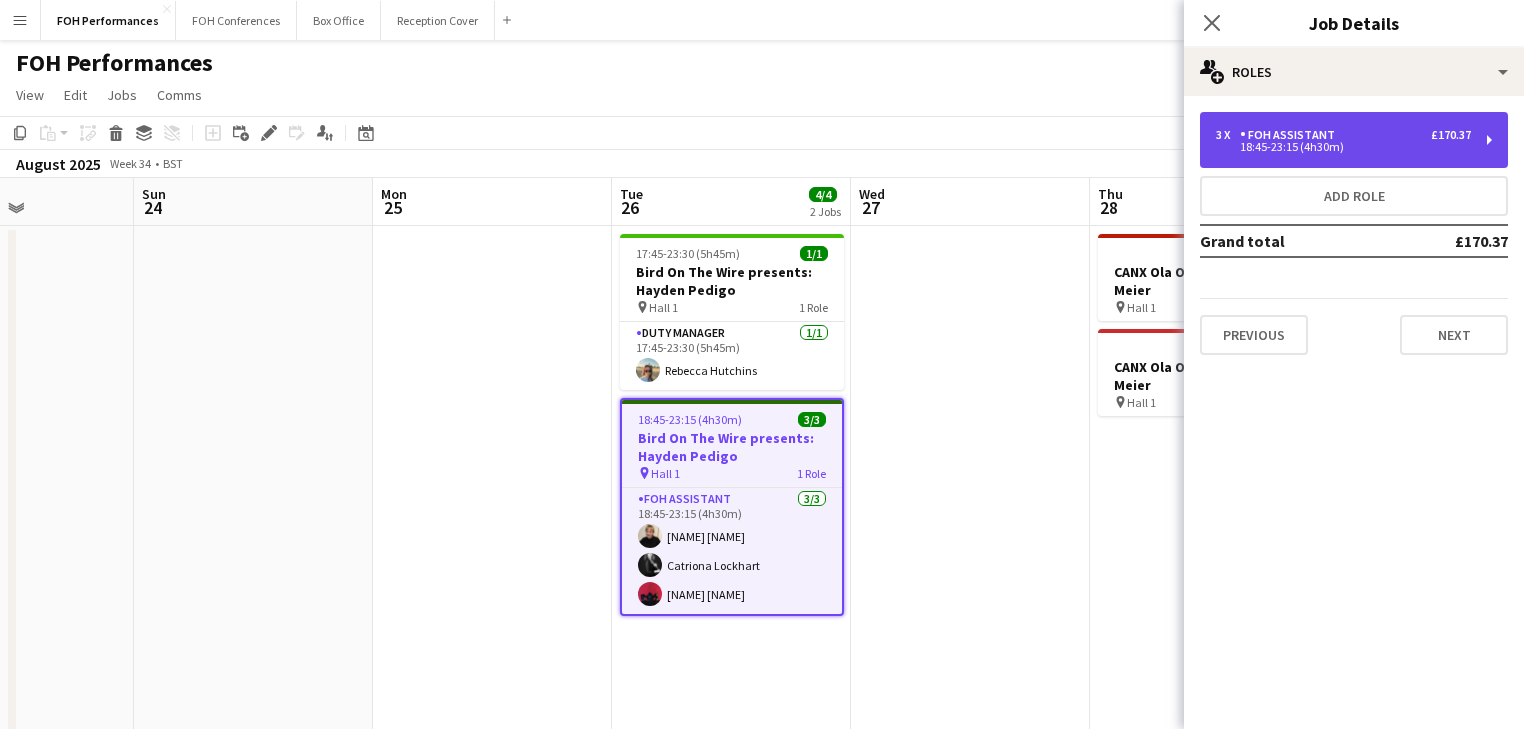 click on "18:45-23:15 (4h30m)" at bounding box center (1343, 147) 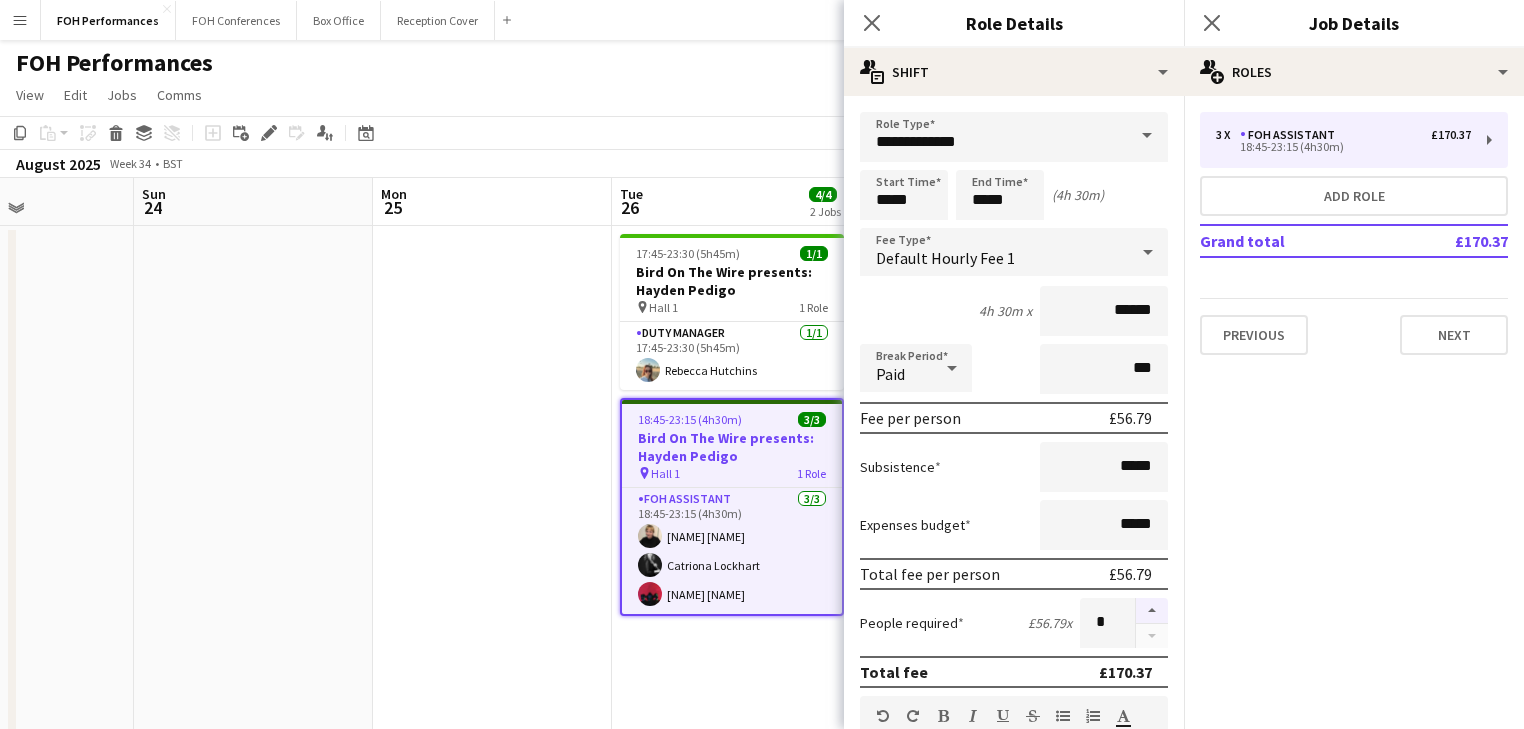 click at bounding box center [1152, 611] 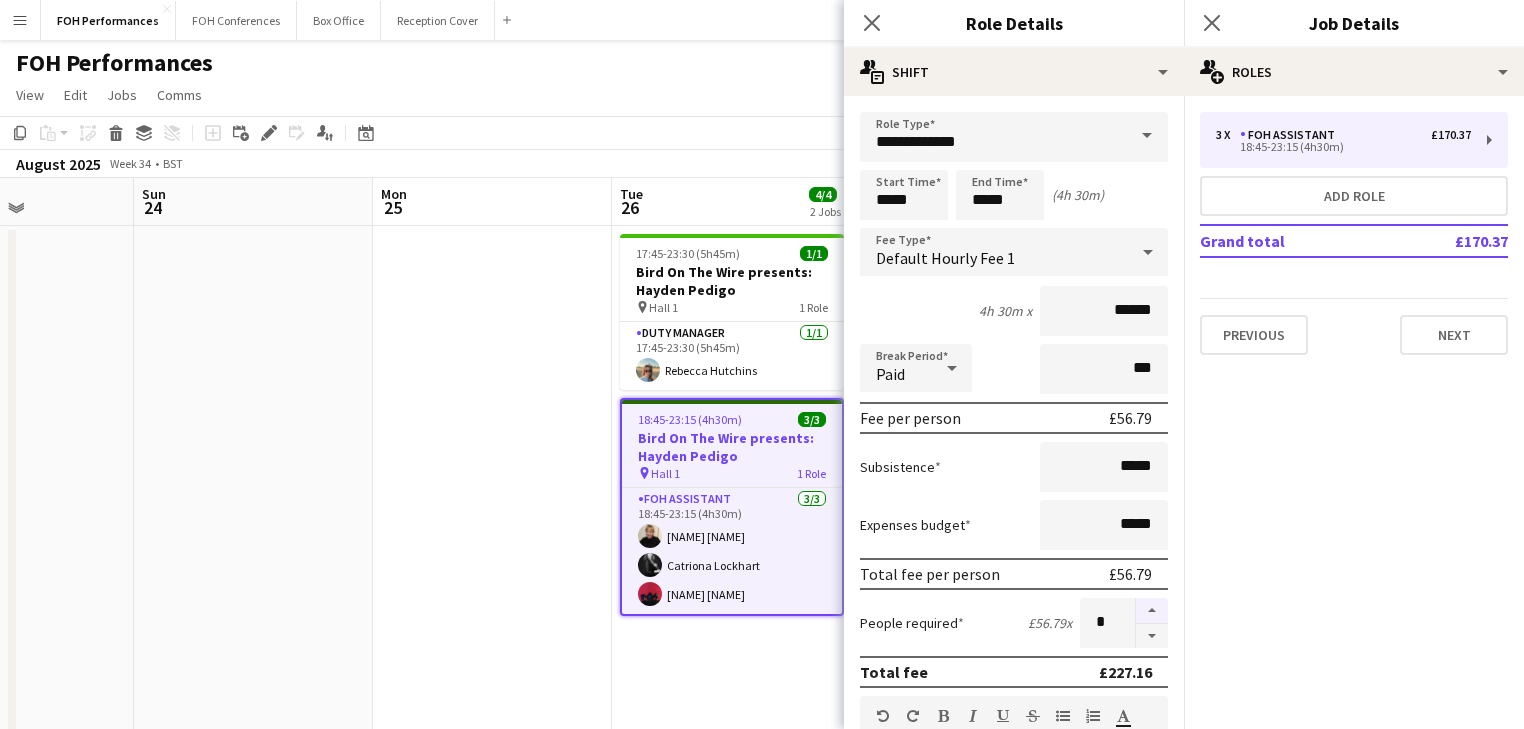 click at bounding box center [1152, 611] 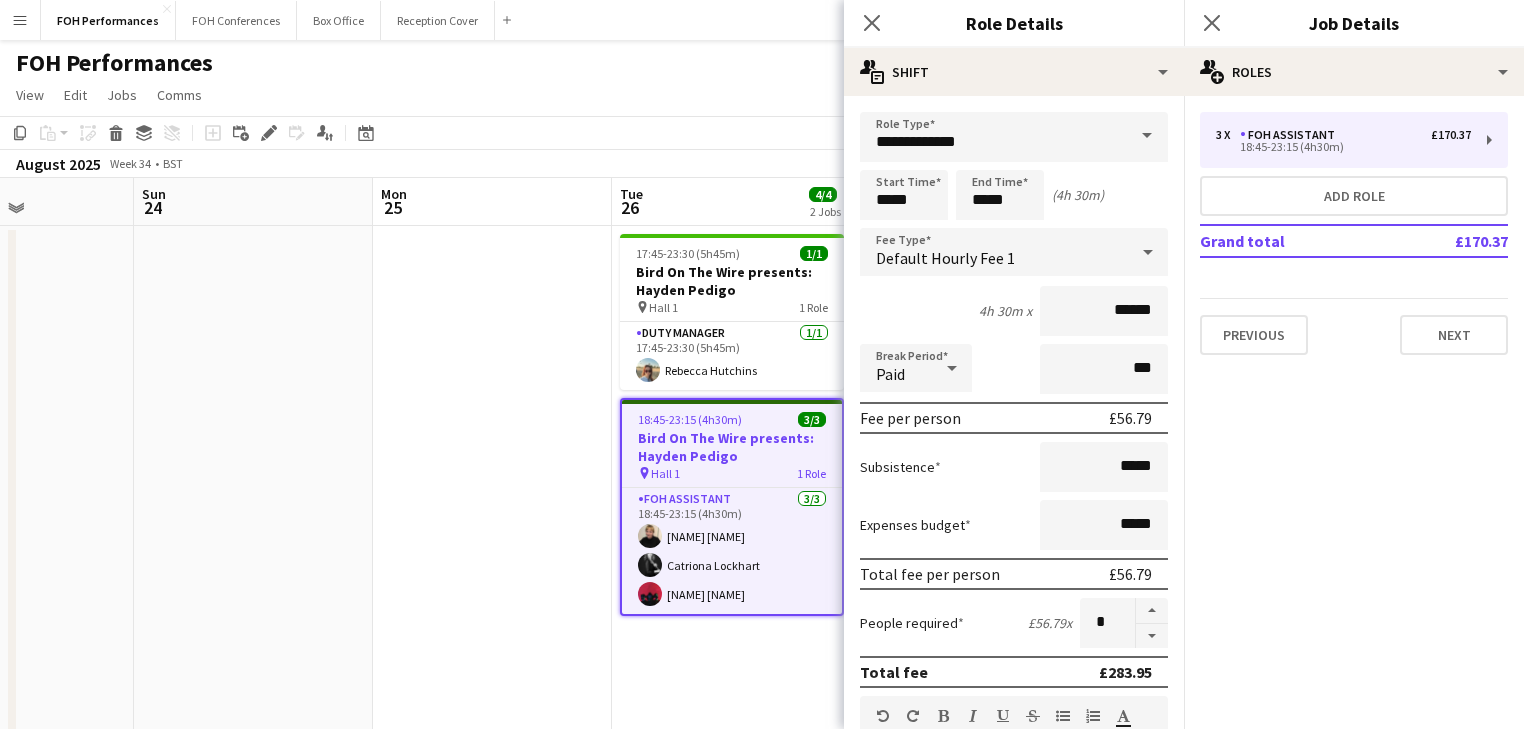 click at bounding box center (253, 620) 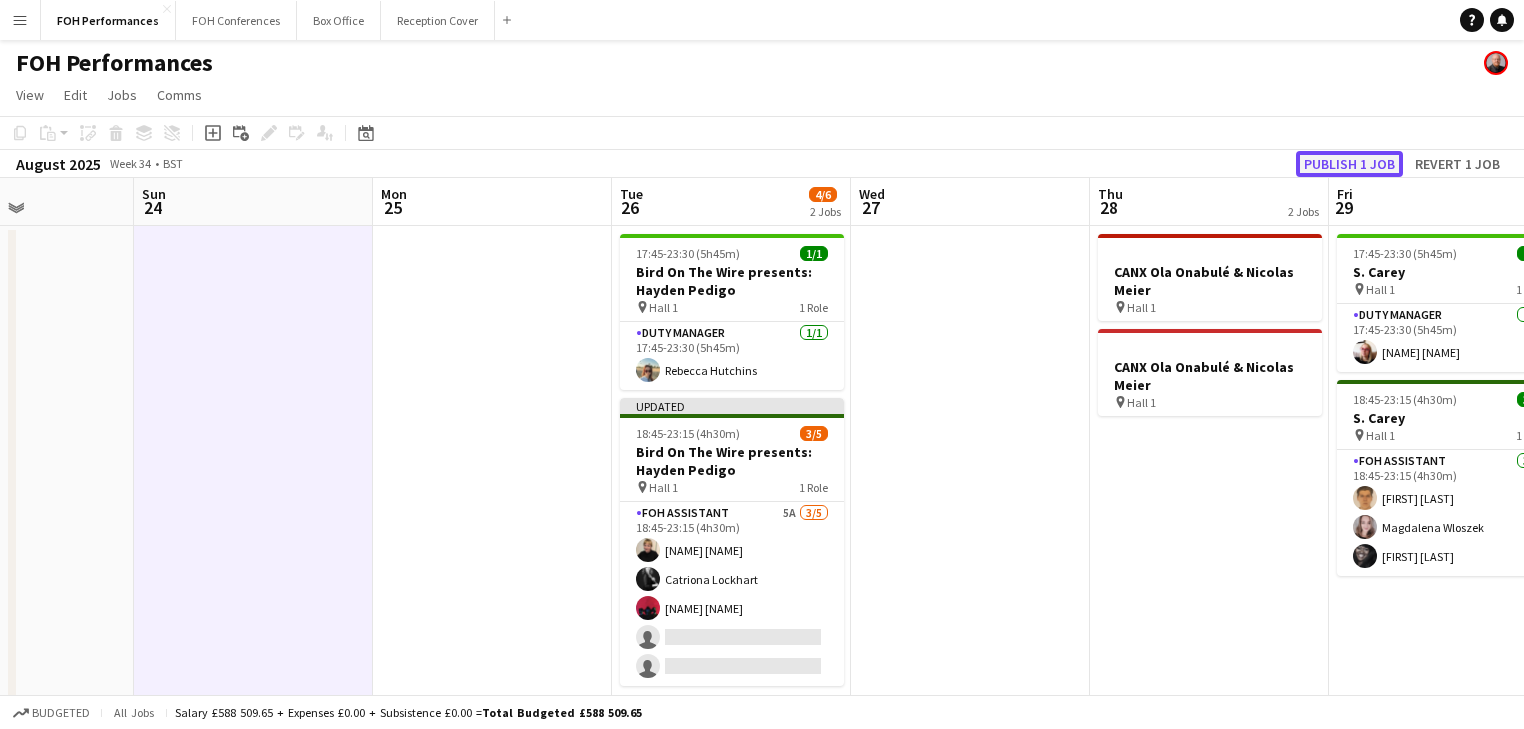 click on "Publish 1 job" 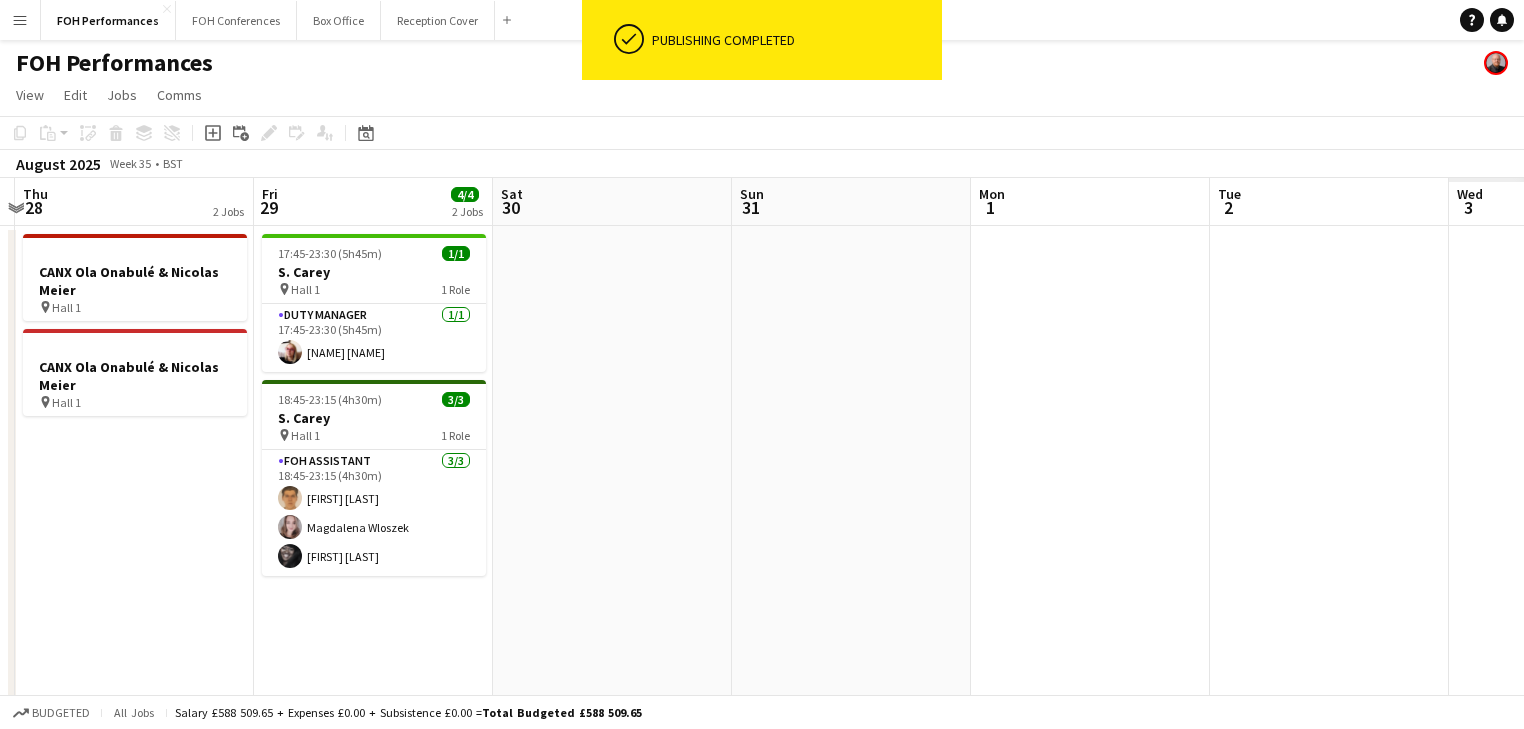 scroll, scrollTop: 0, scrollLeft: 546, axis: horizontal 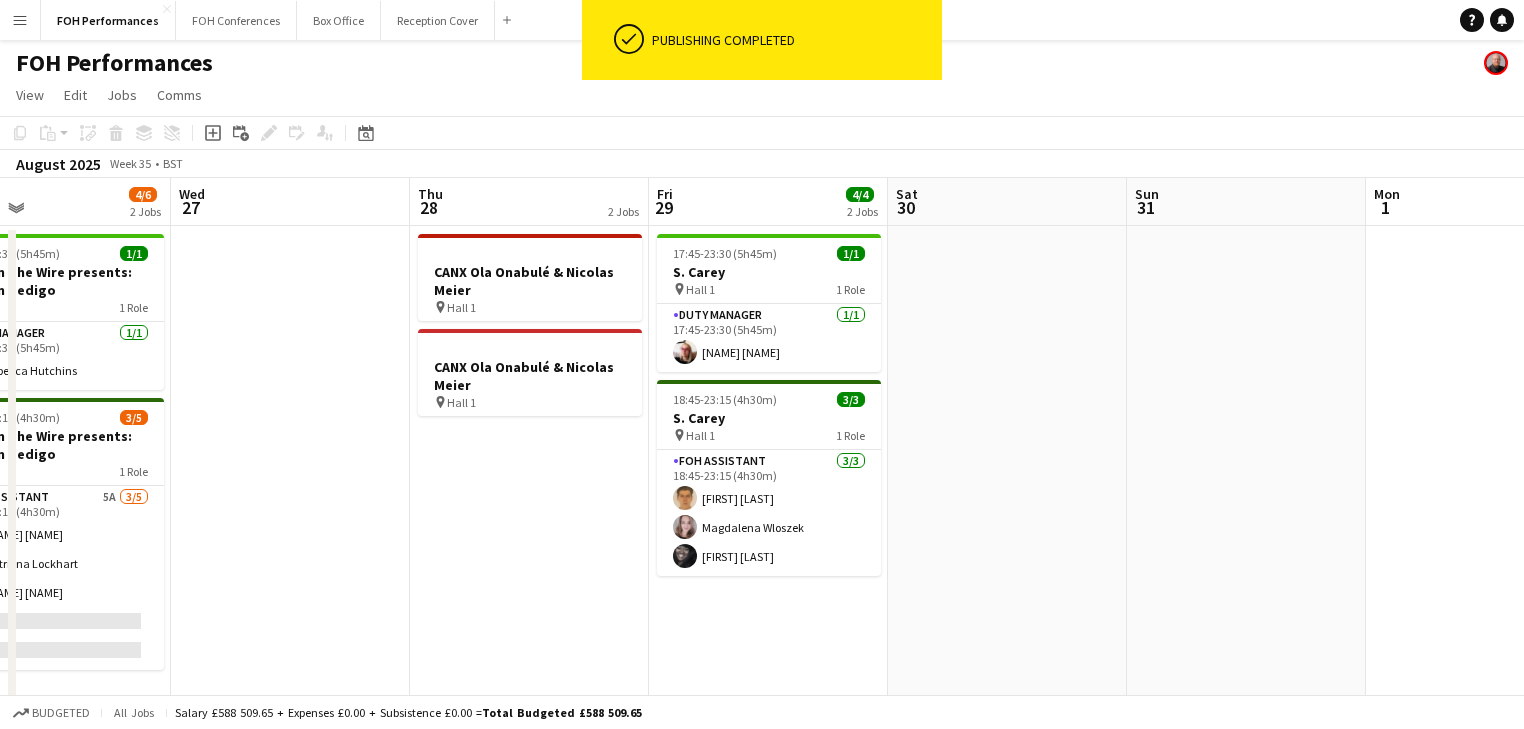 drag, startPoint x: 1077, startPoint y: 465, endPoint x: 397, endPoint y: 403, distance: 682.8206 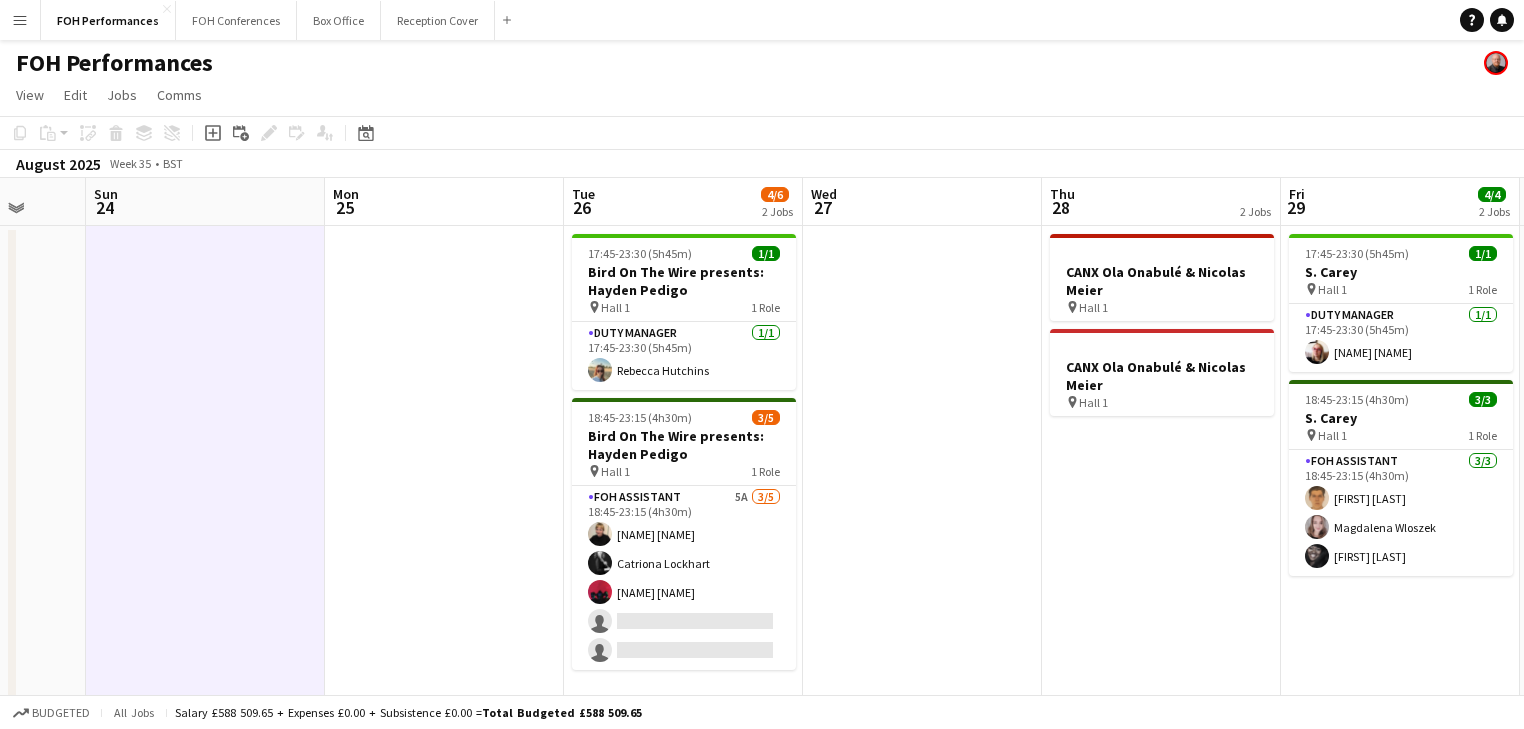 drag, startPoint x: 608, startPoint y: 436, endPoint x: 1024, endPoint y: 375, distance: 420.44858 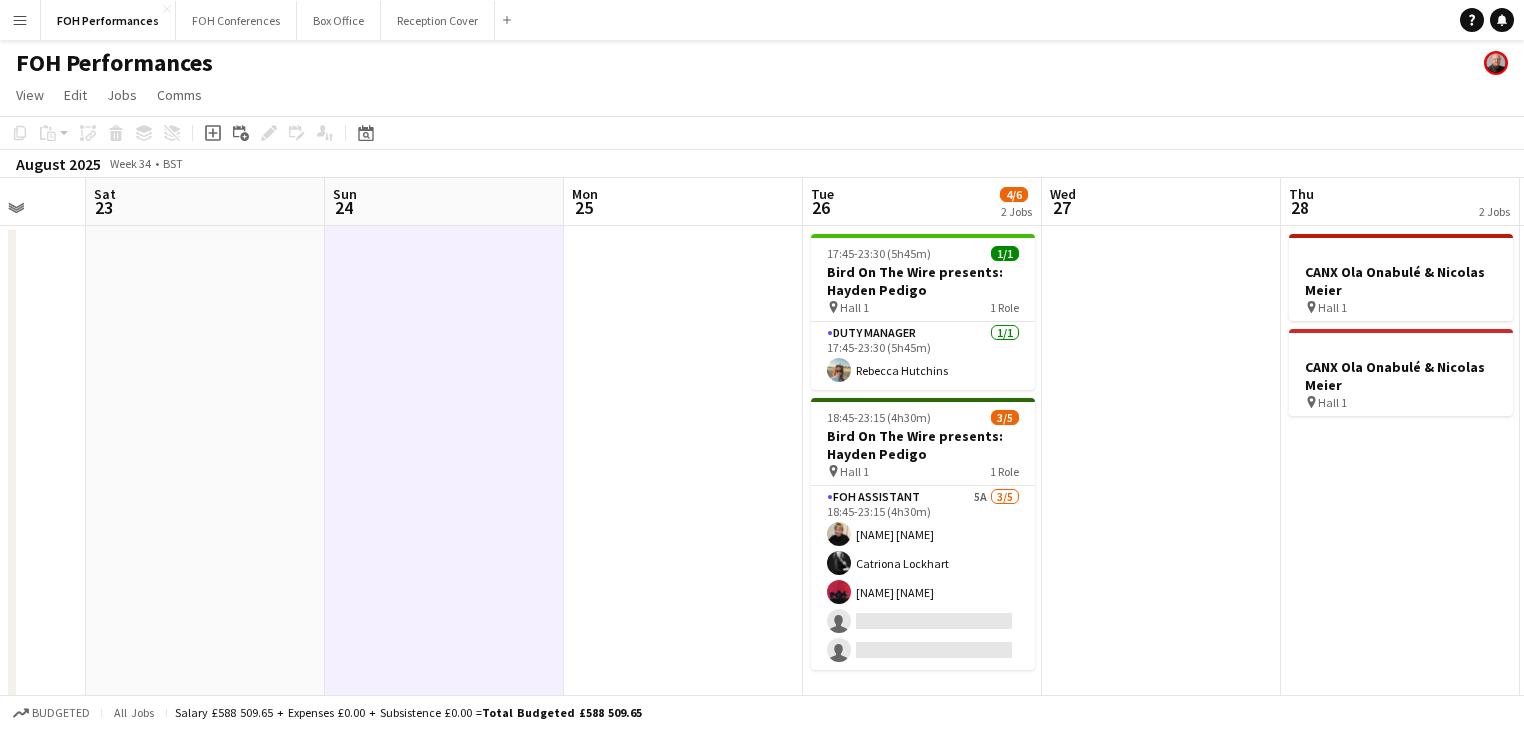 scroll, scrollTop: 0, scrollLeft: 531, axis: horizontal 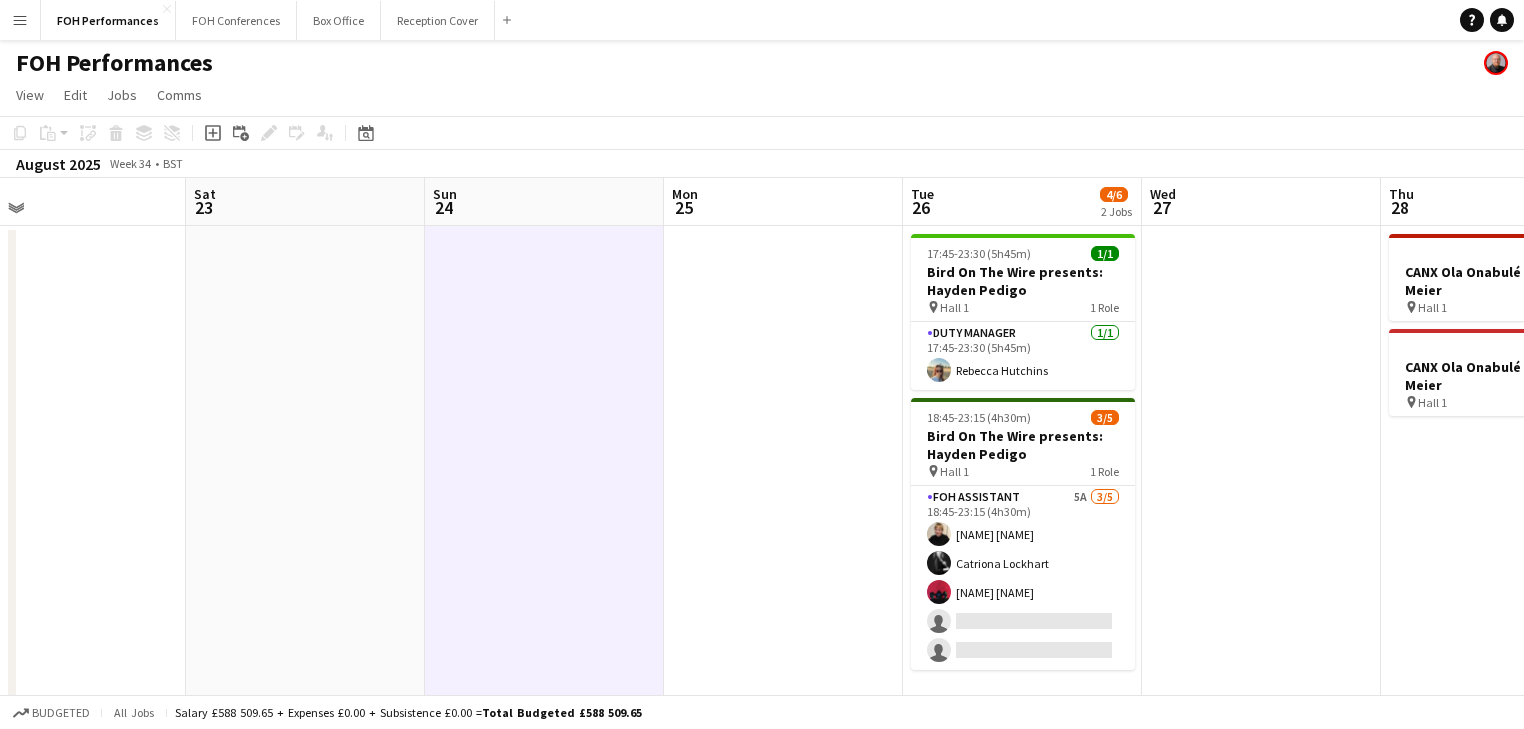 drag, startPoint x: 372, startPoint y: 399, endPoint x: 711, endPoint y: 375, distance: 339.8485 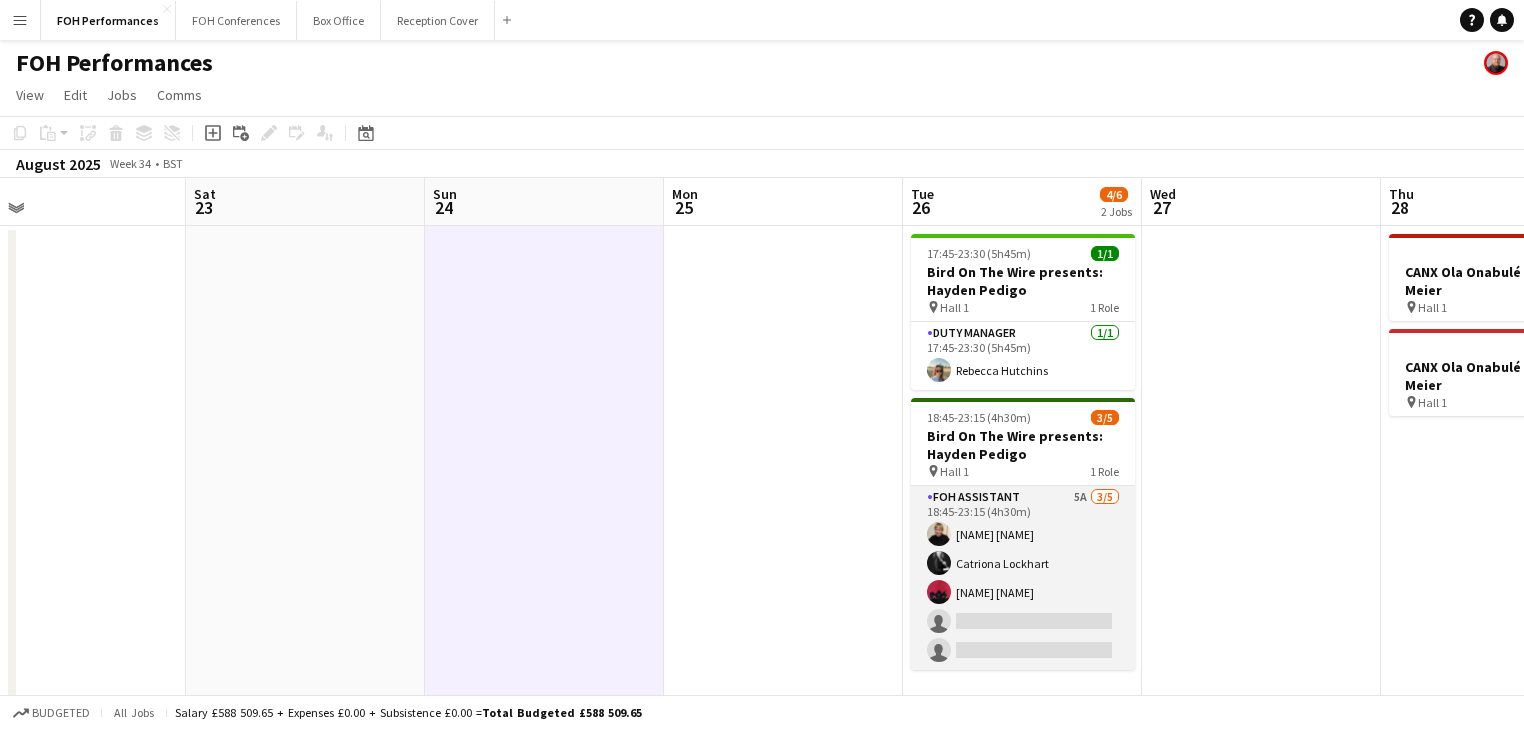 click on "FOH Assistant   5A   3/5   18:45-23:15 (4h30m)
[NAME] [NAME] [NAME] [NAME] [NAME] [NAME]
single-neutral-actions
single-neutral-actions" at bounding box center [1023, 578] 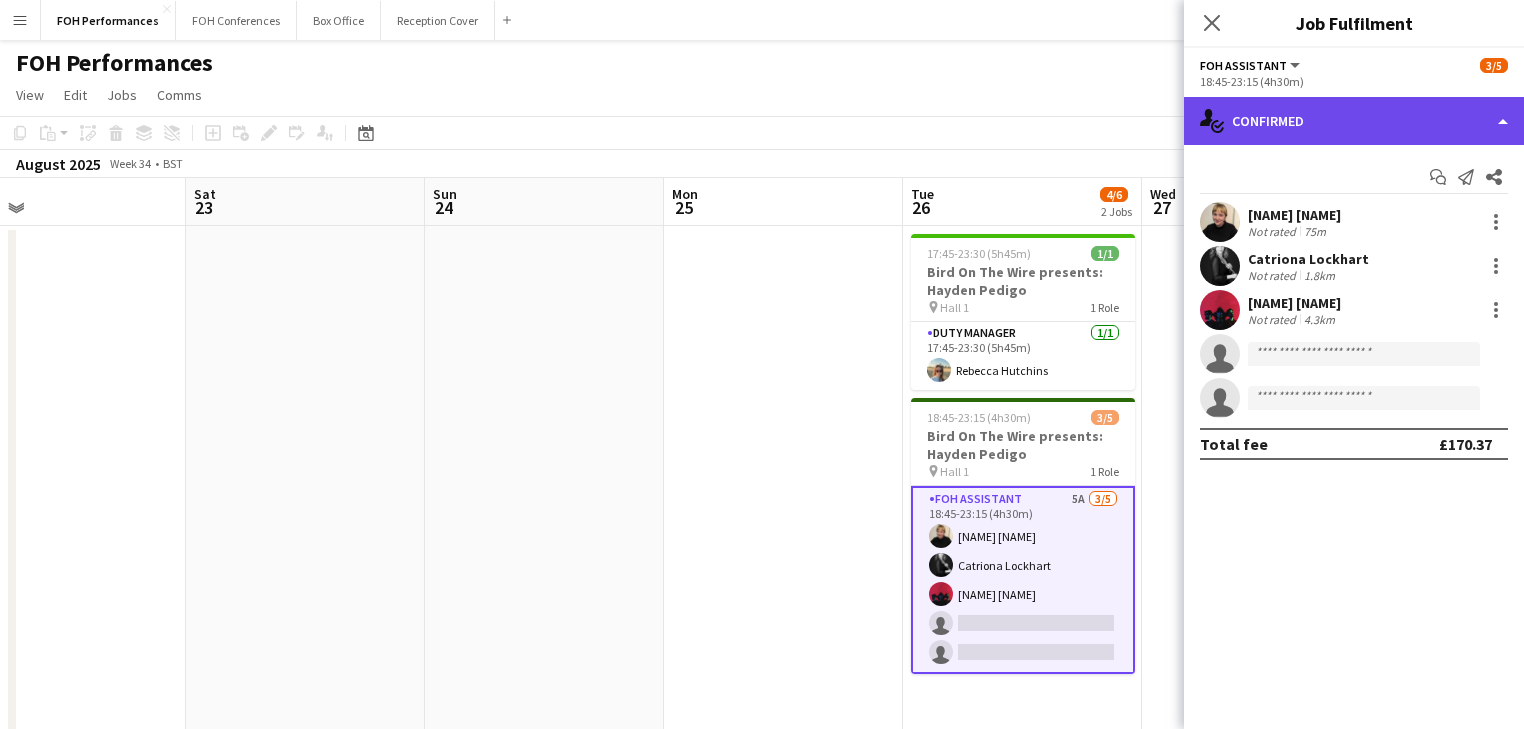 click on "single-neutral-actions-check-2
Confirmed" 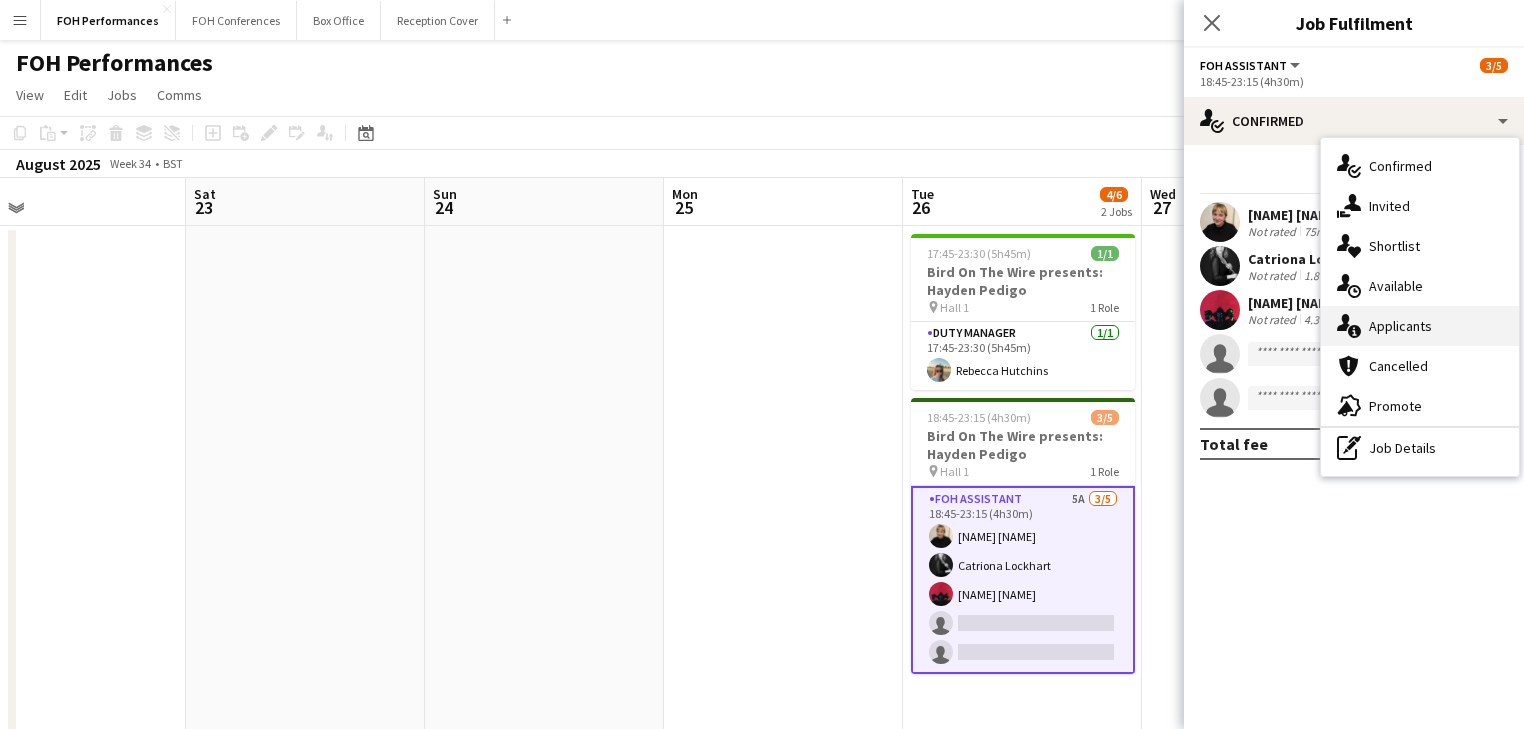 click on "single-neutral-actions-information
Applicants" at bounding box center [1420, 326] 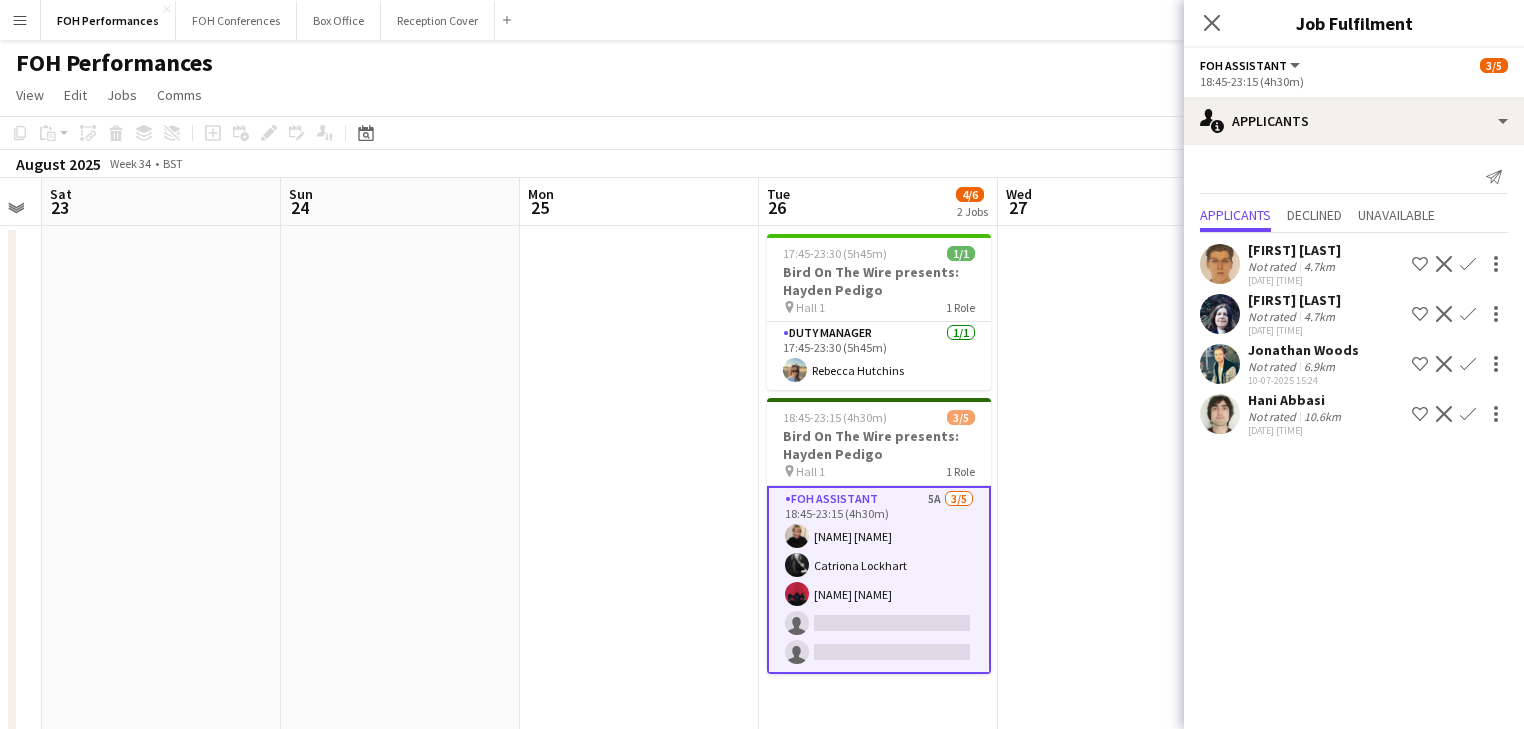scroll, scrollTop: 0, scrollLeft: 714, axis: horizontal 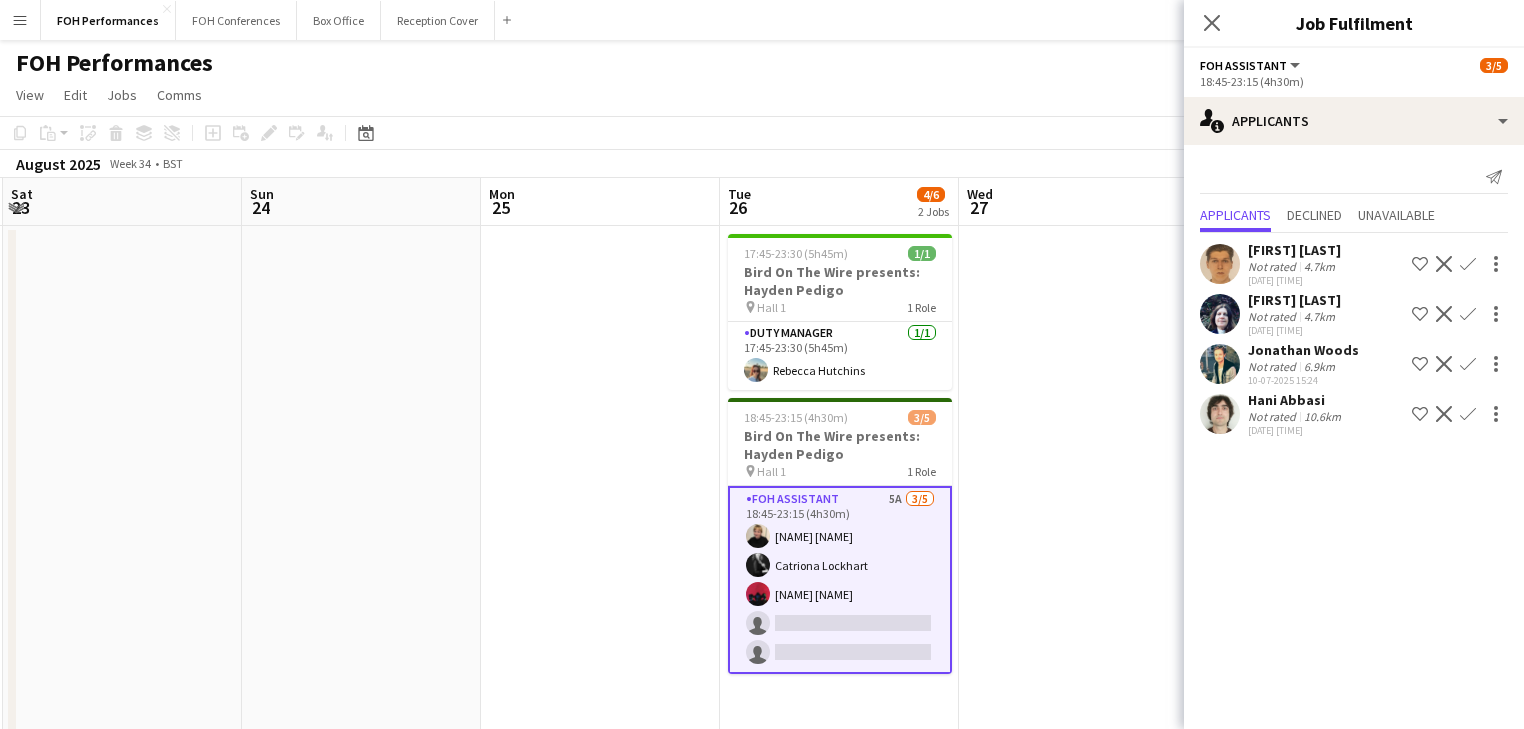 drag, startPoint x: 840, startPoint y: 436, endPoint x: 657, endPoint y: 422, distance: 183.53474 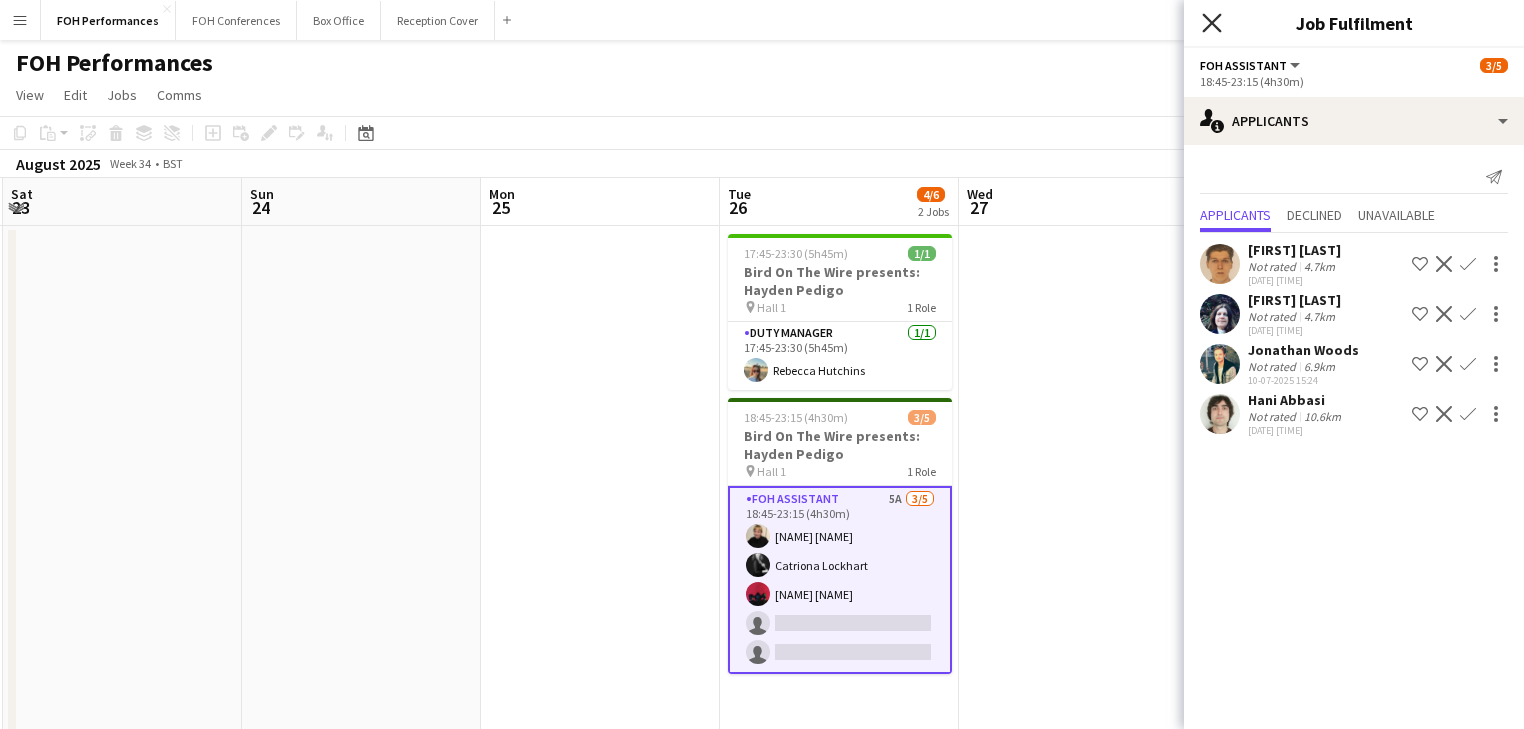 click on "Close pop-in" 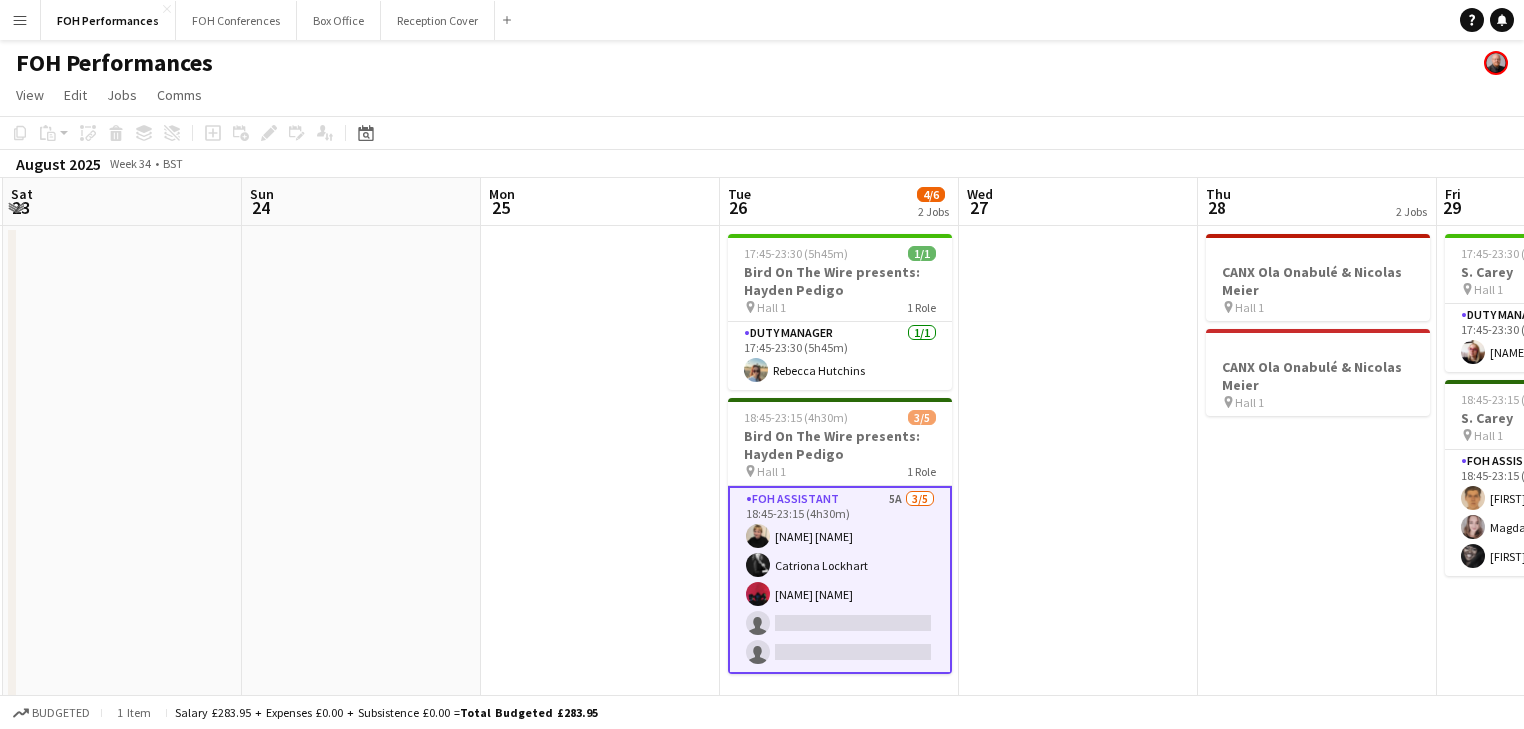 click on "FOH Assistant   5A   3/5   18:45-23:15 (4h30m)
[NAME] [NAME] [NAME] [NAME] [NAME] [NAME]
single-neutral-actions
single-neutral-actions" at bounding box center (840, 580) 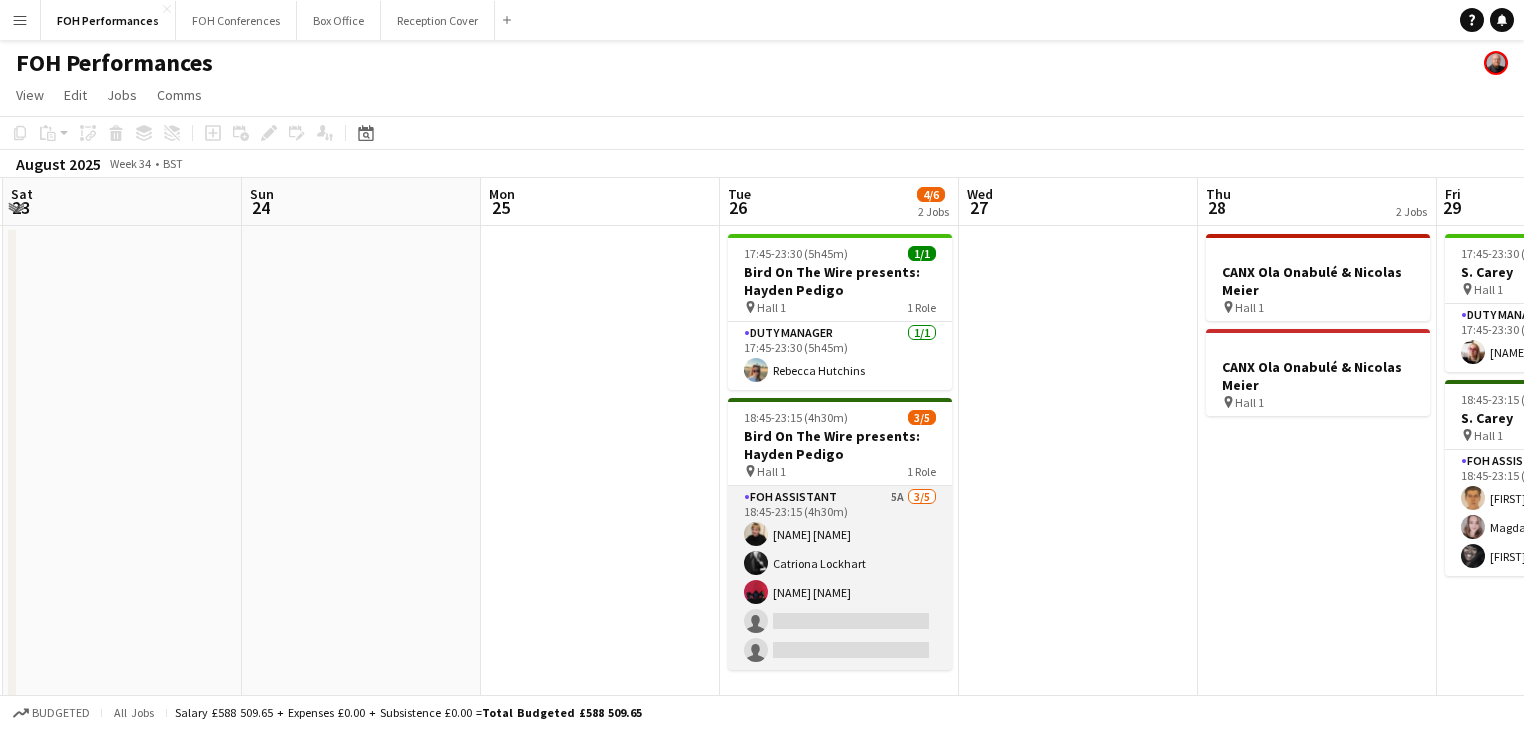 click on "FOH Assistant   5A   3/5   18:45-23:15 (4h30m)
[NAME] [NAME] [NAME] [NAME] [NAME] [NAME]
single-neutral-actions
single-neutral-actions" at bounding box center [840, 578] 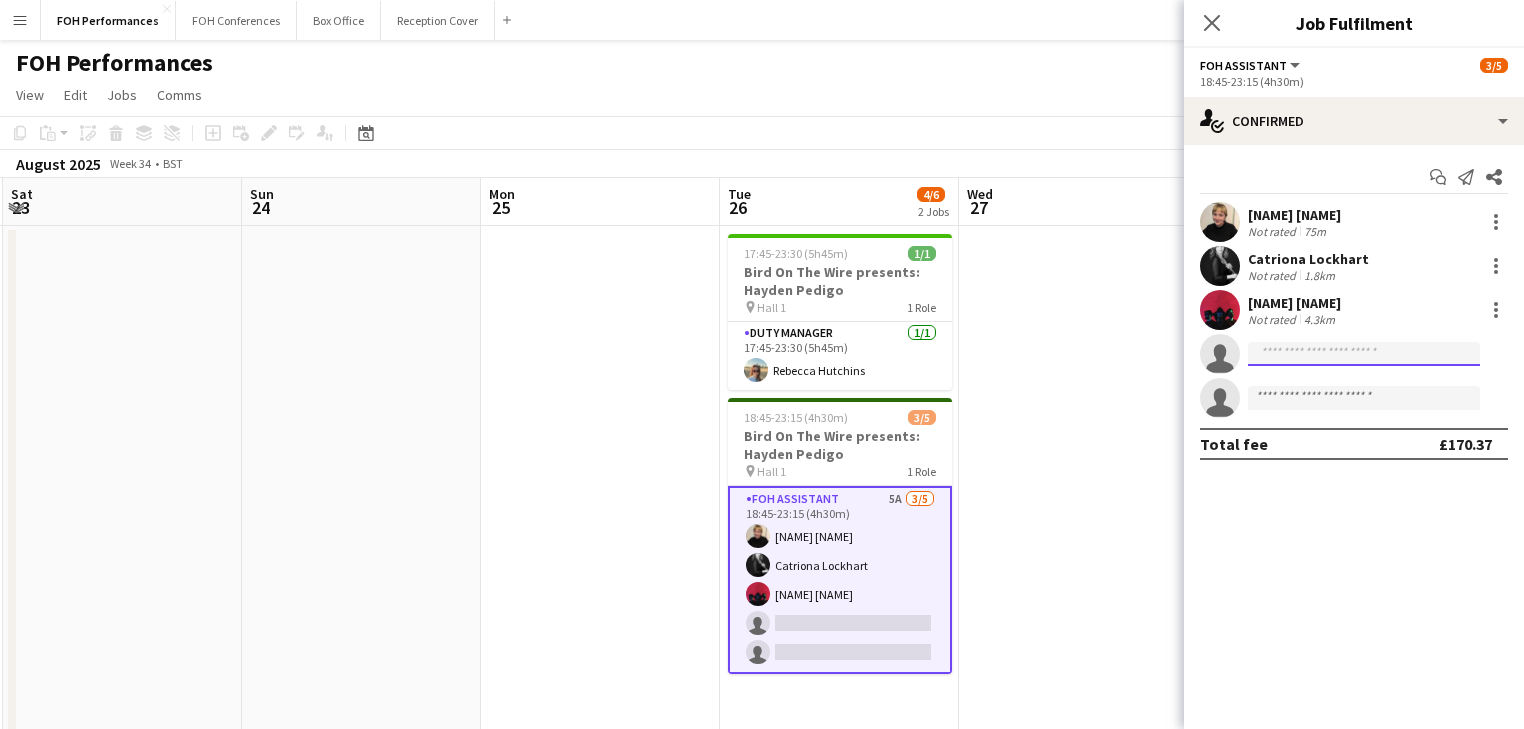 click 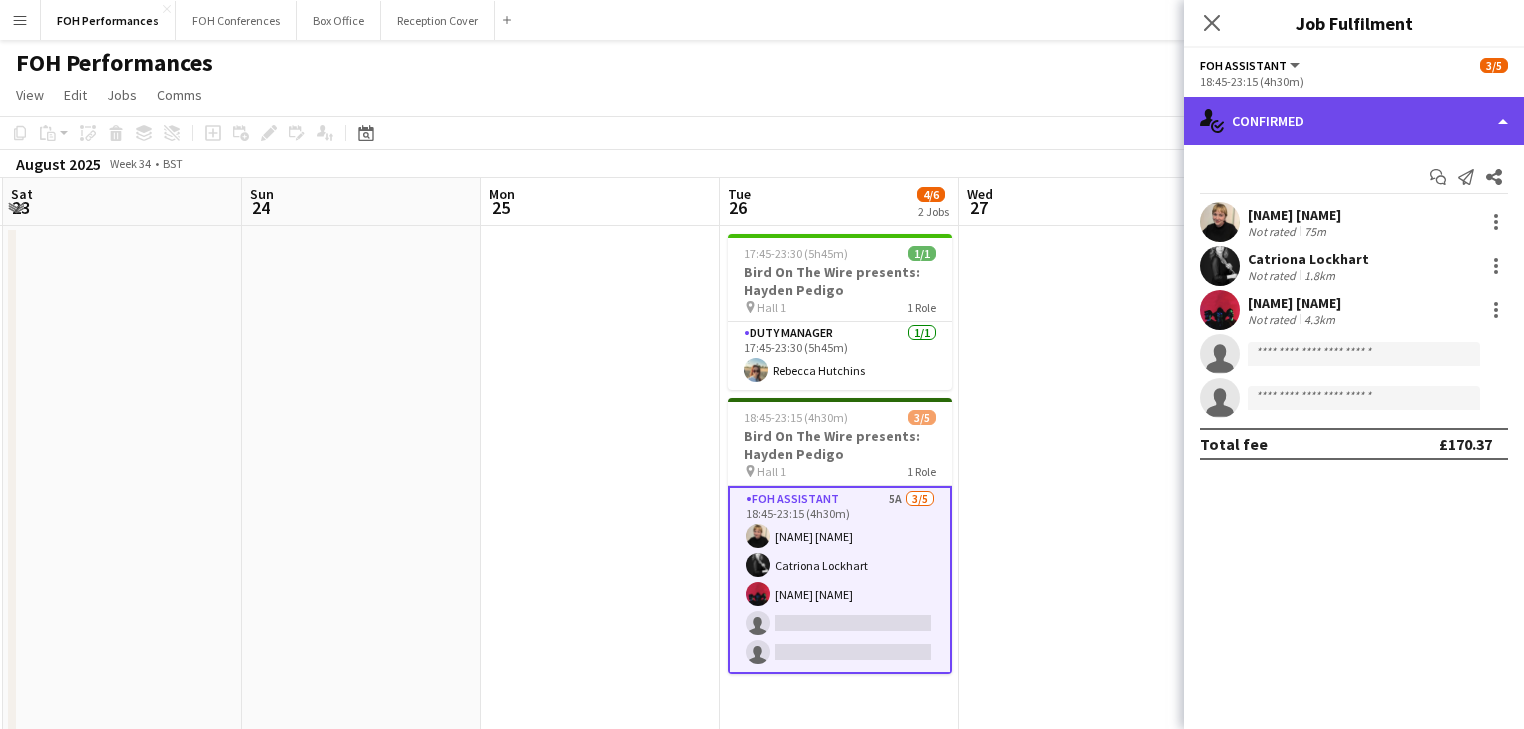 click on "single-neutral-actions-check-2
Confirmed" 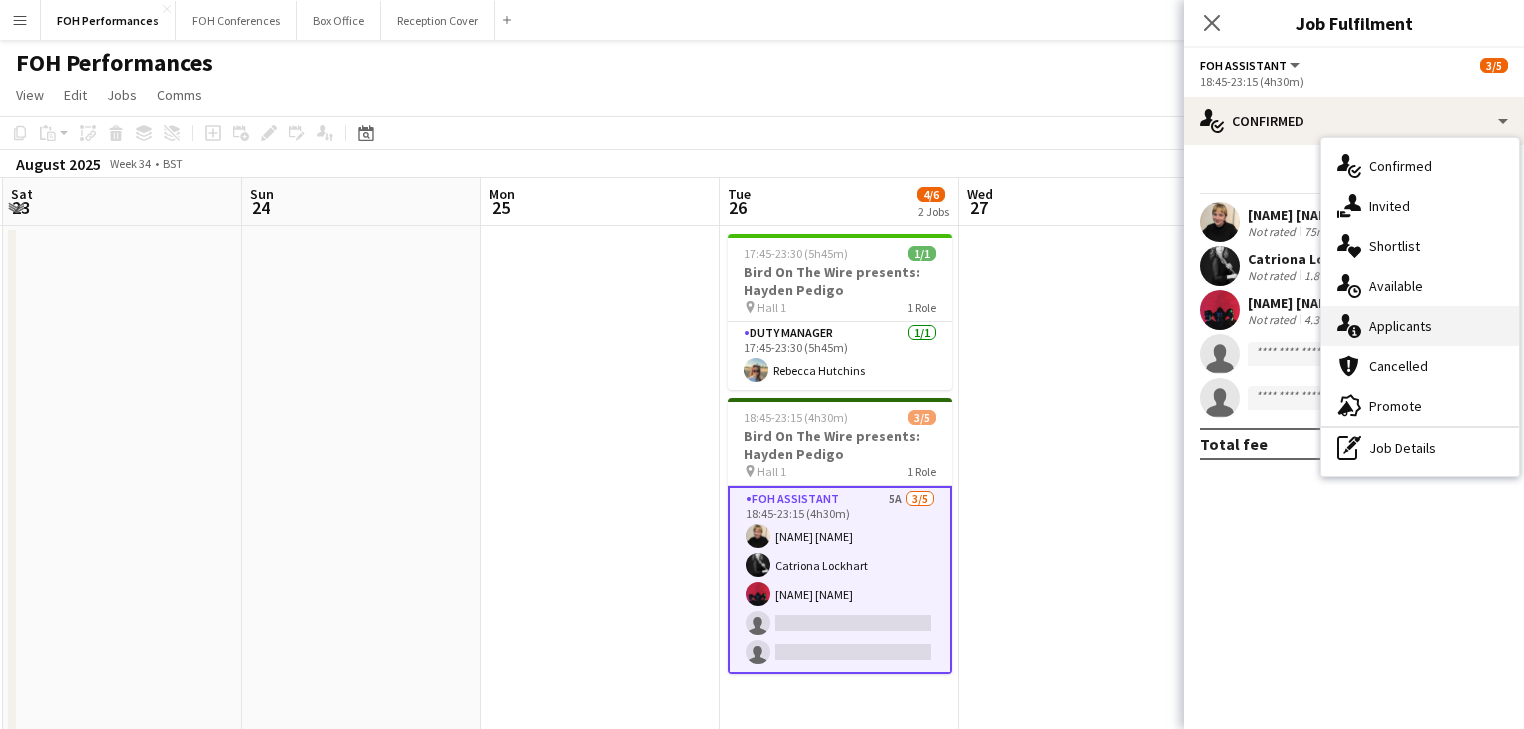 click on "single-neutral-actions-information
Applicants" at bounding box center [1420, 326] 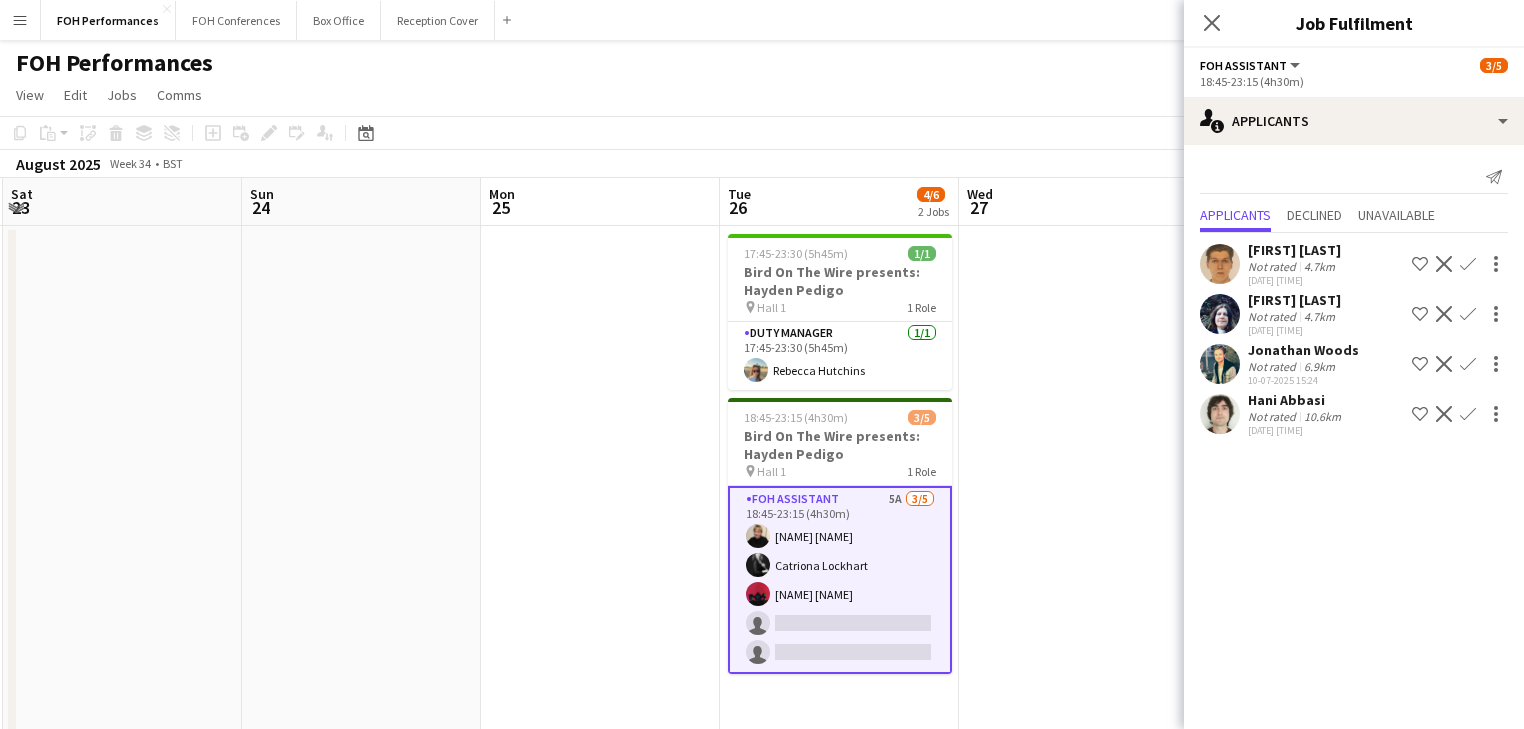 click on "Confirm" at bounding box center [1468, 414] 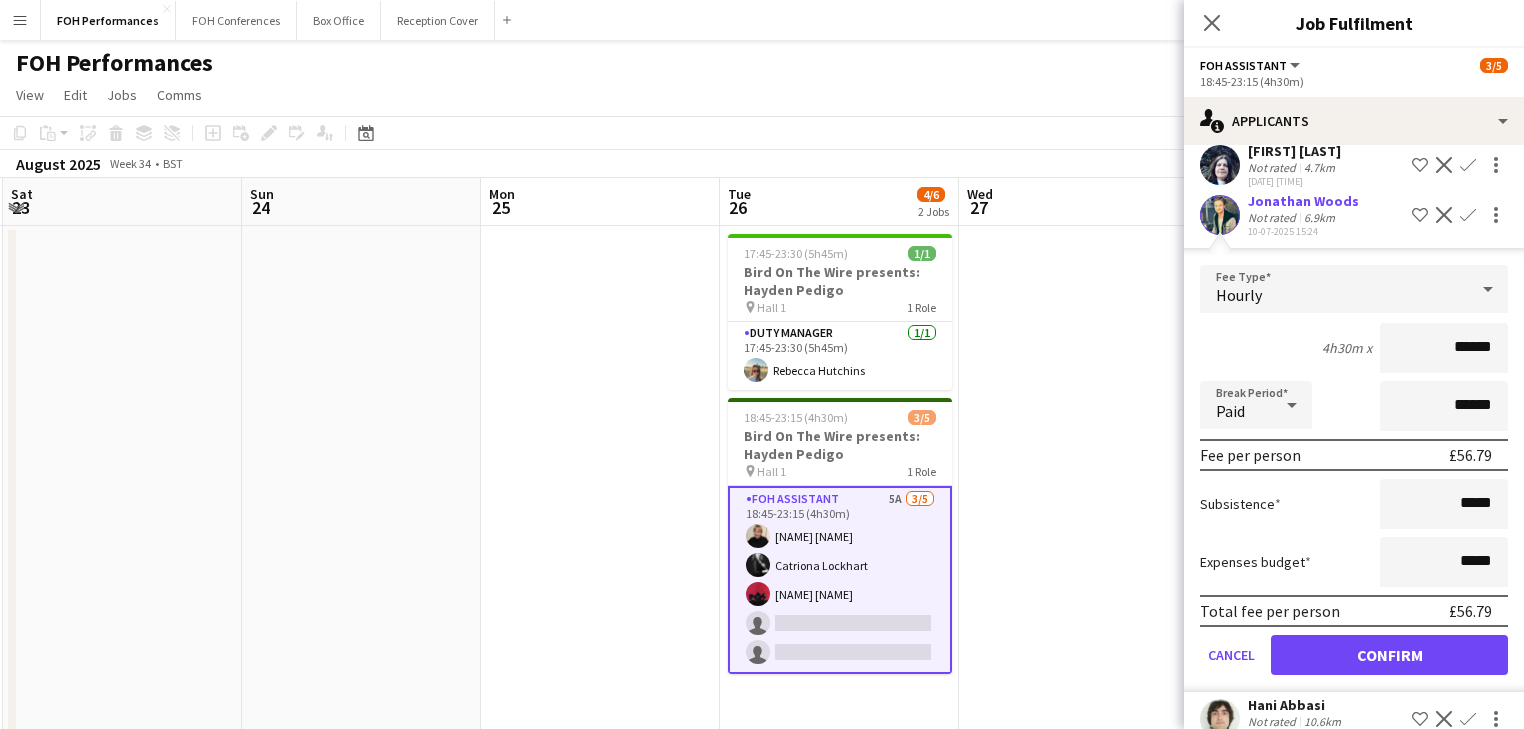scroll, scrollTop: 179, scrollLeft: 0, axis: vertical 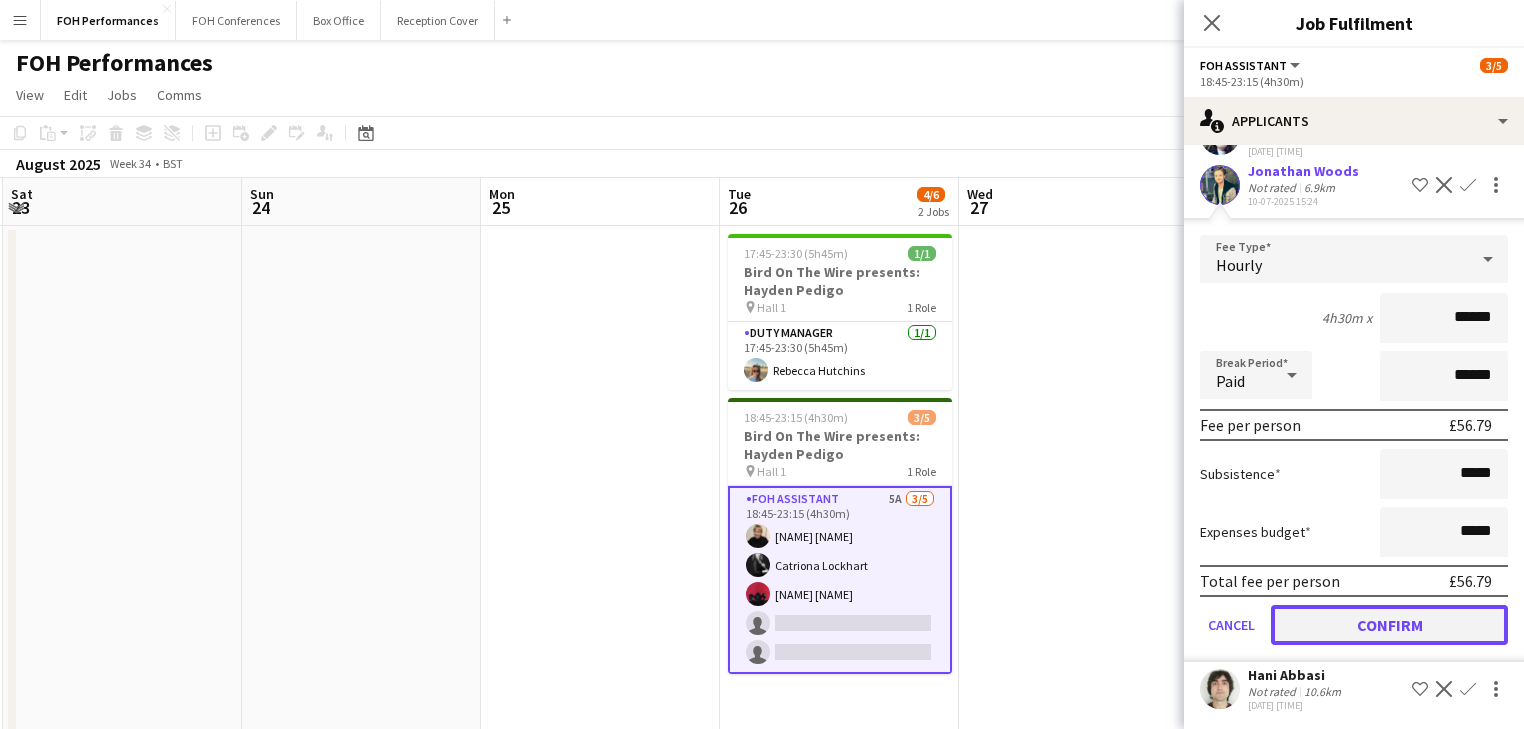 click on "Confirm" 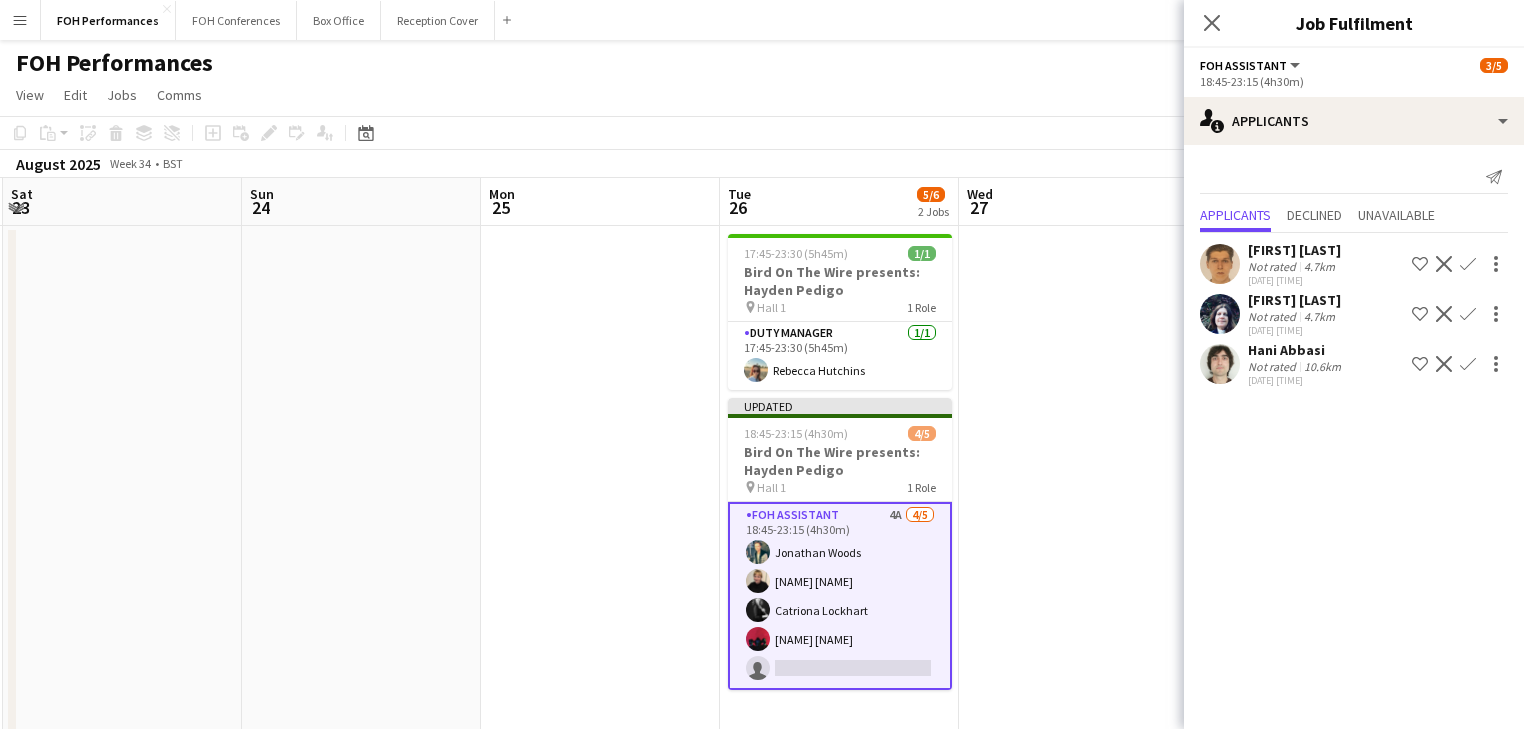scroll, scrollTop: 0, scrollLeft: 0, axis: both 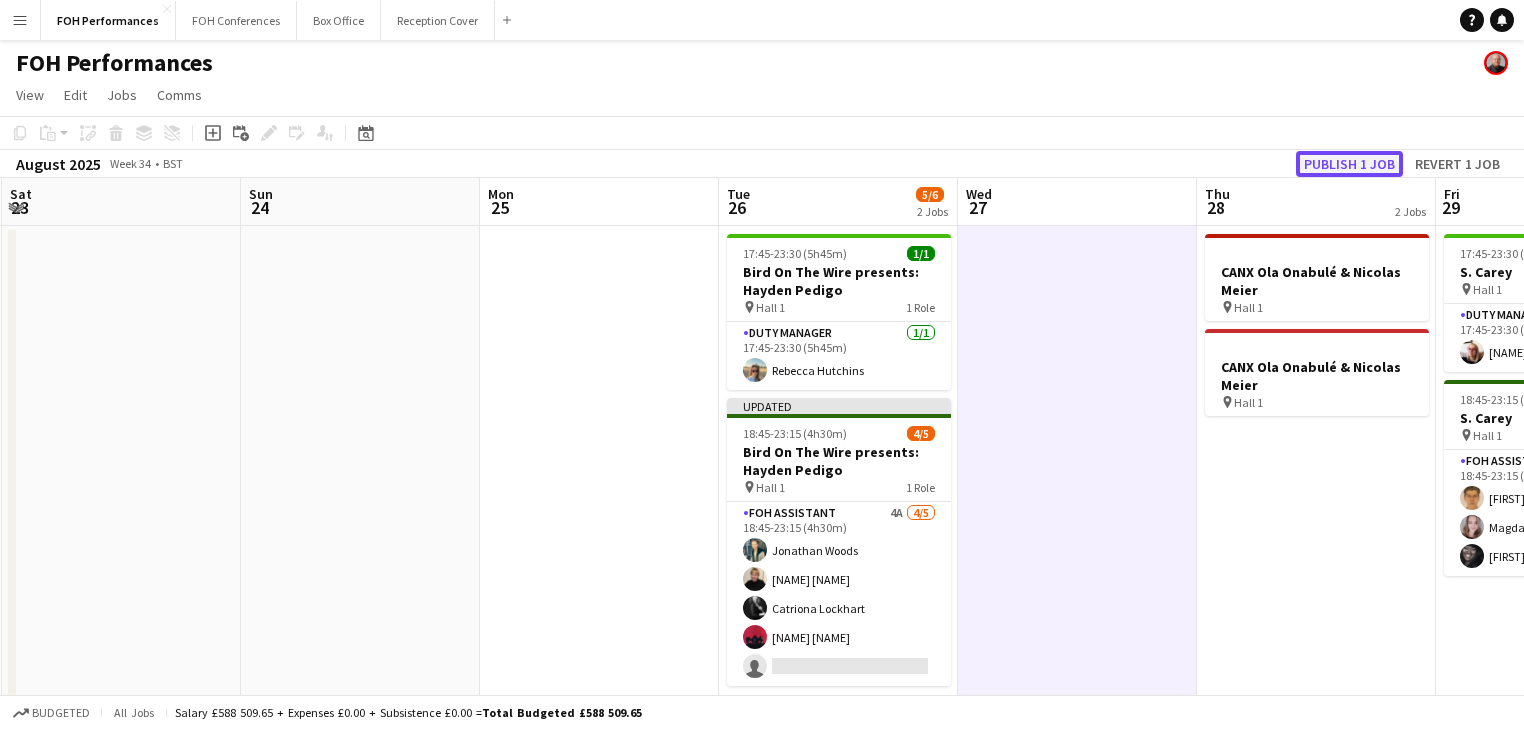 click on "Publish 1 job" 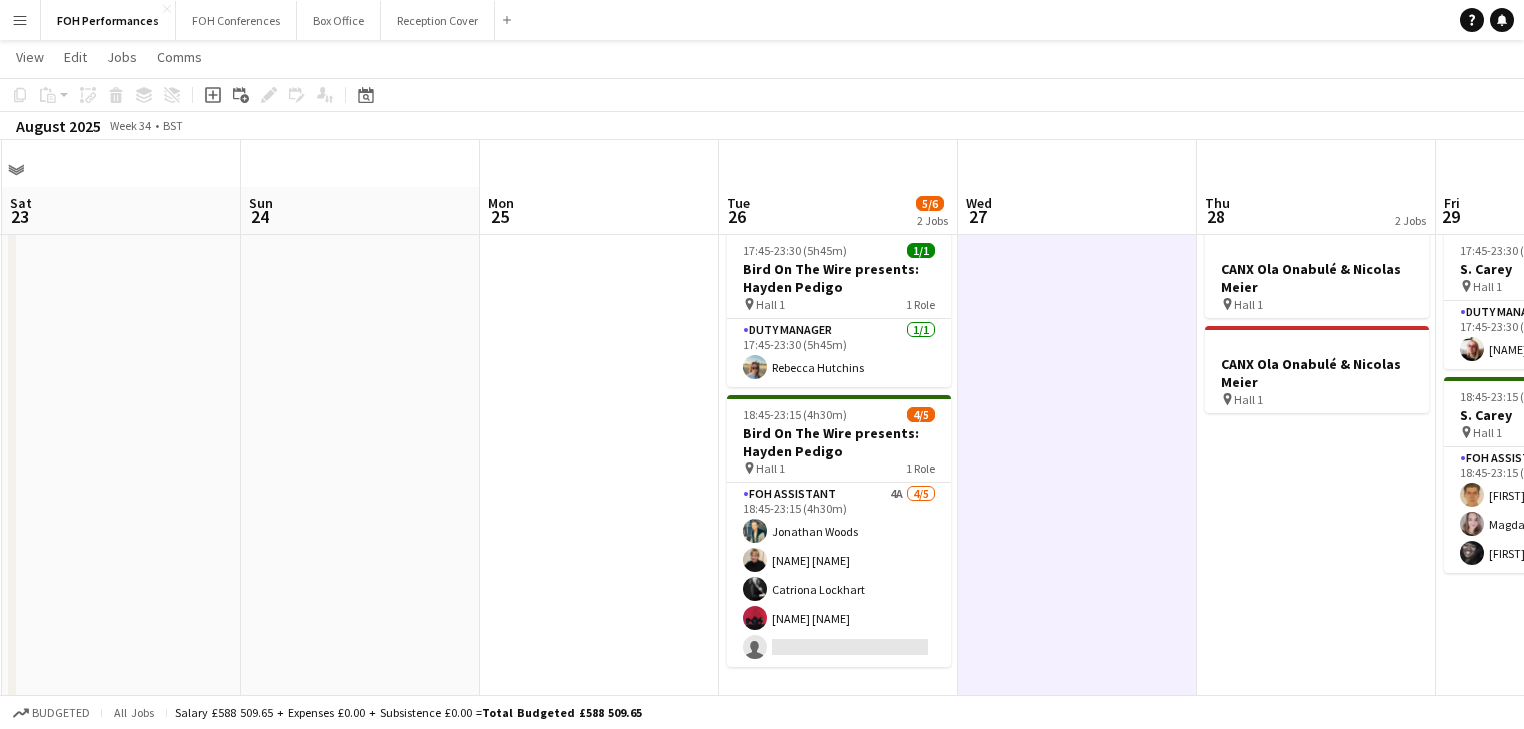 scroll, scrollTop: 0, scrollLeft: 0, axis: both 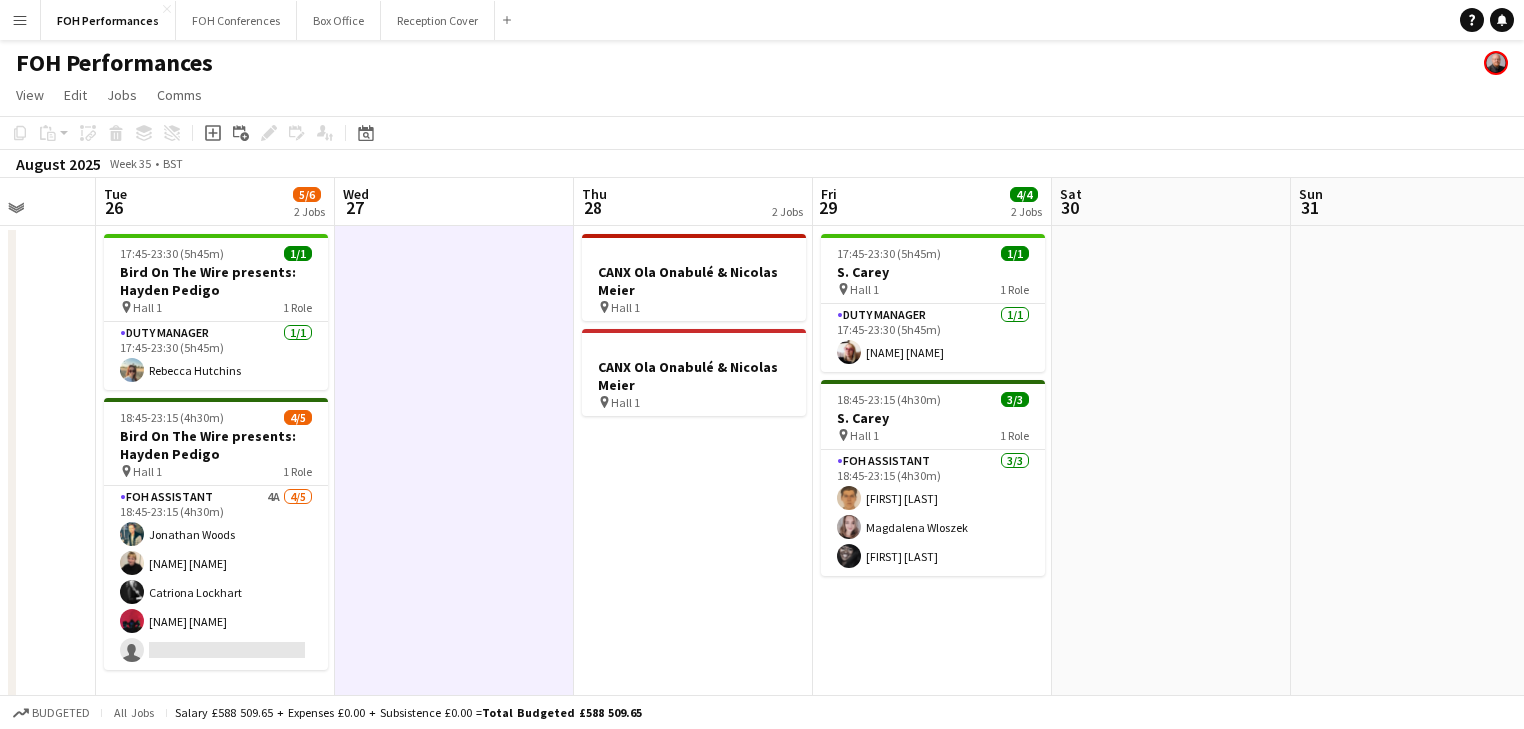 drag, startPoint x: 1002, startPoint y: 393, endPoint x: 396, endPoint y: 400, distance: 606.0404 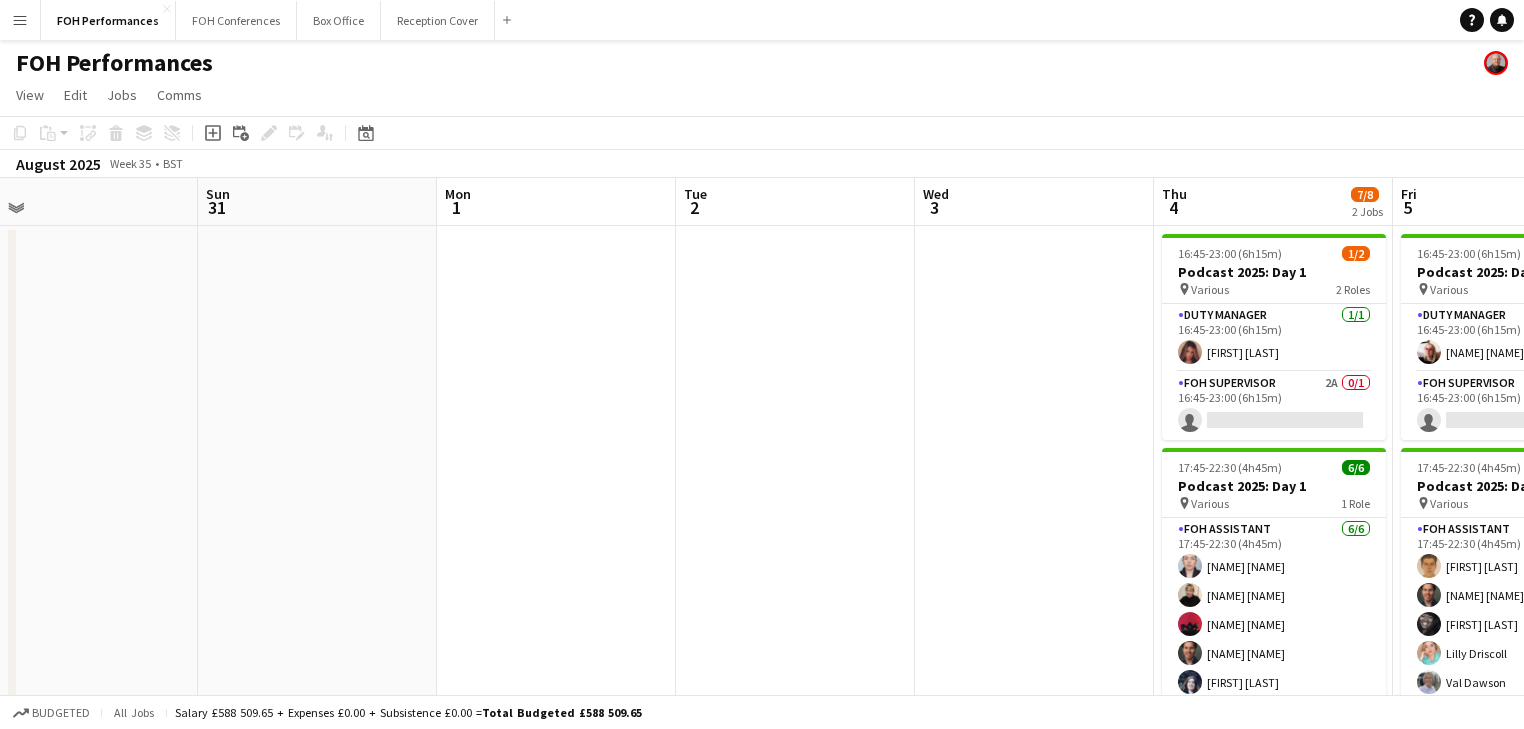 drag, startPoint x: 1109, startPoint y: 489, endPoint x: -13, endPoint y: 429, distance: 1123.6031 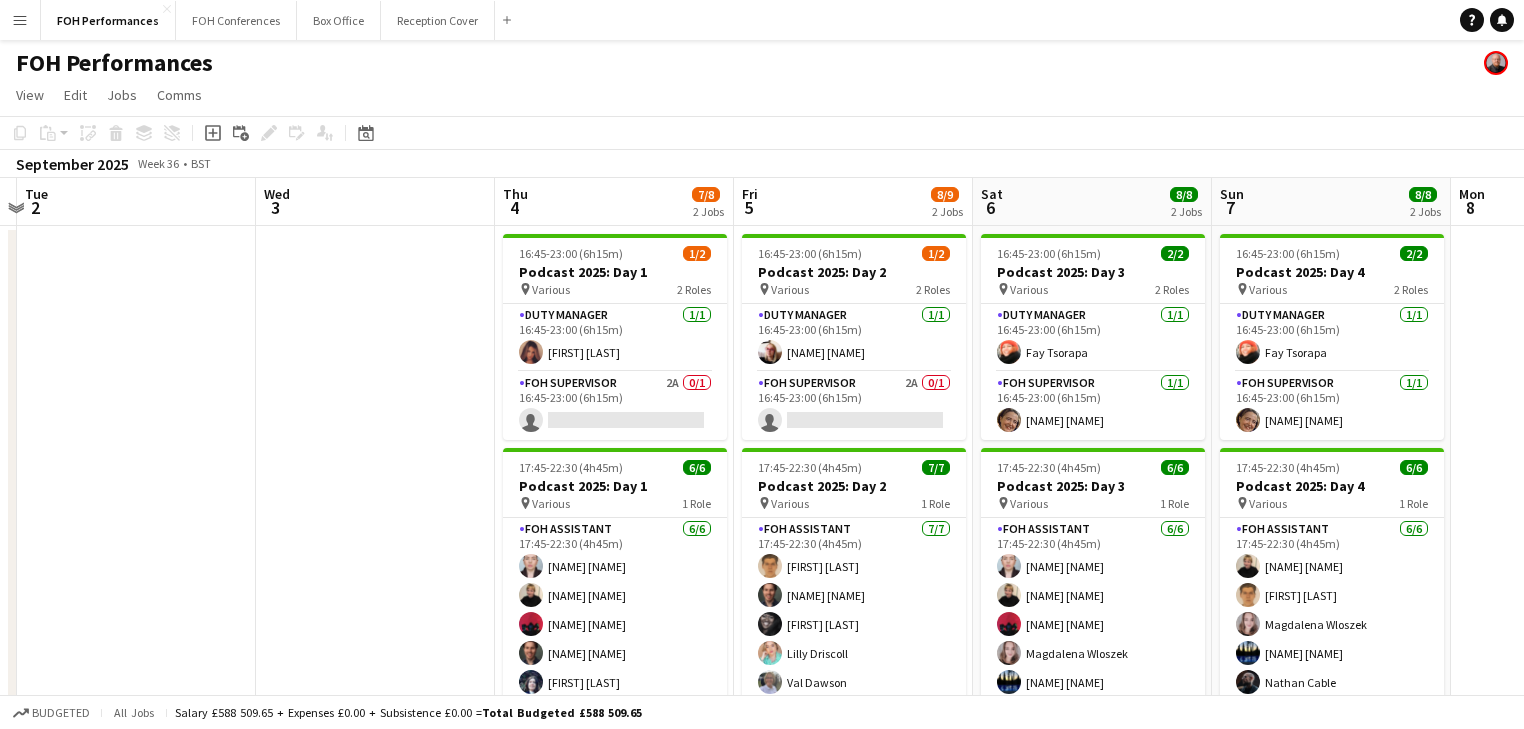 scroll, scrollTop: 0, scrollLeft: 791, axis: horizontal 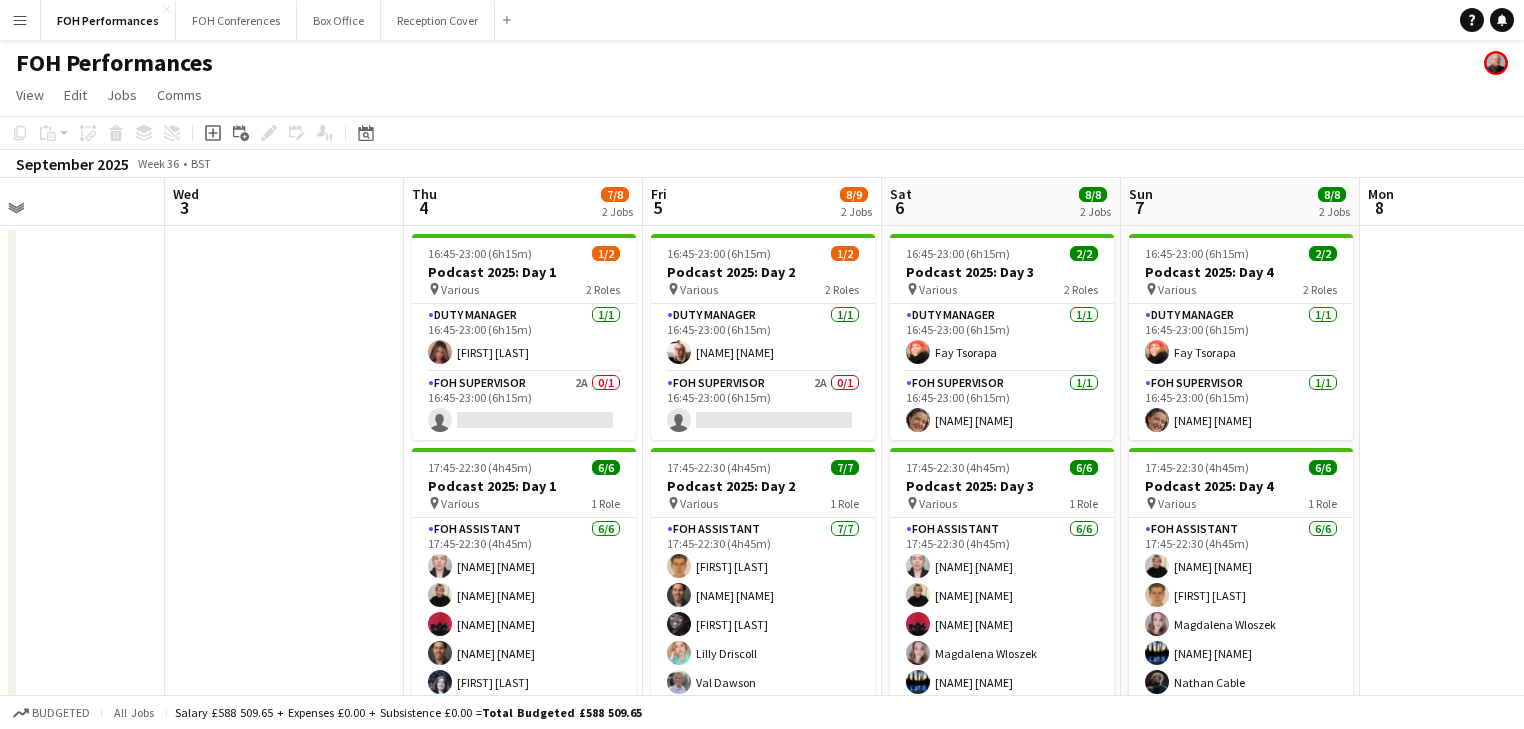 drag, startPoint x: 177, startPoint y: 500, endPoint x: 9, endPoint y: 476, distance: 169.70563 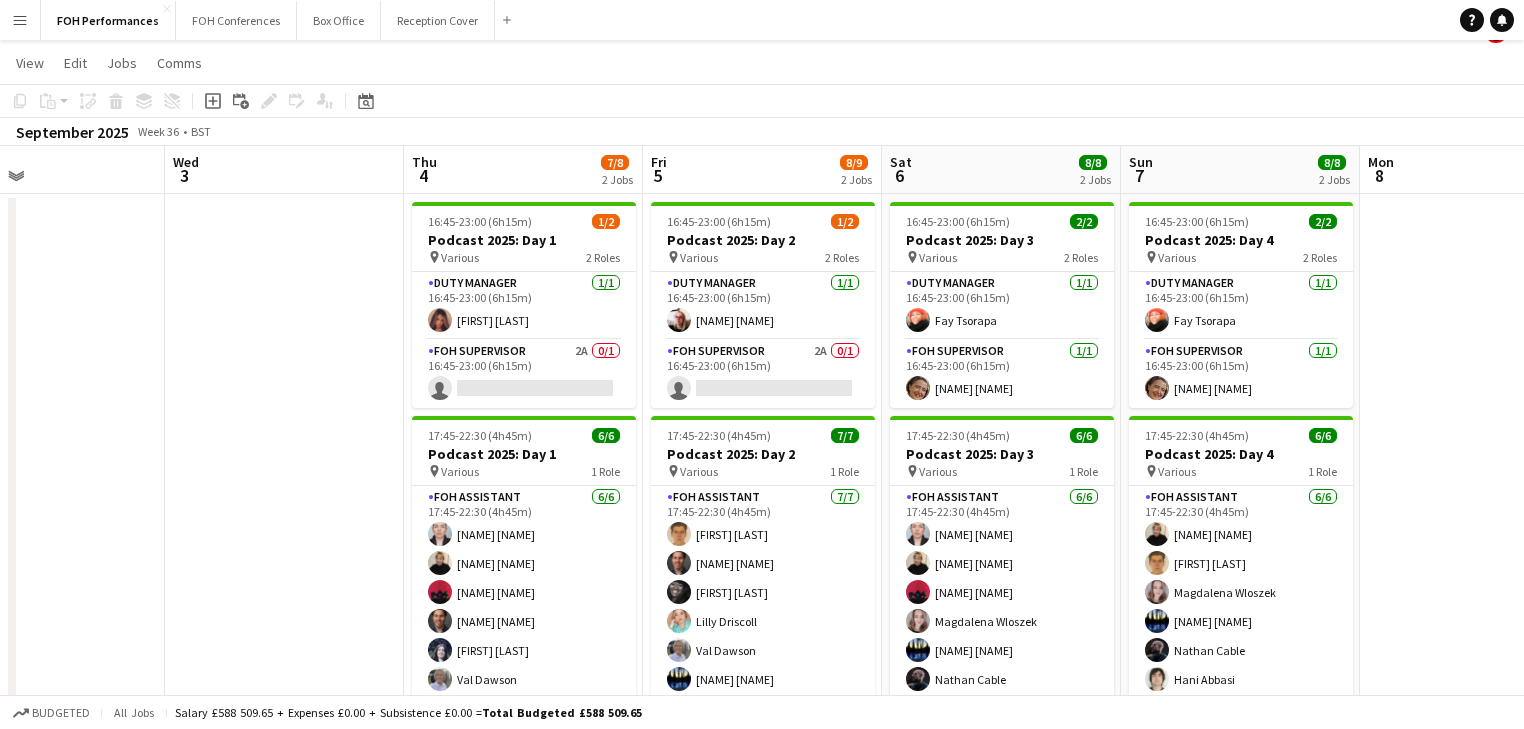 scroll, scrollTop: 0, scrollLeft: 0, axis: both 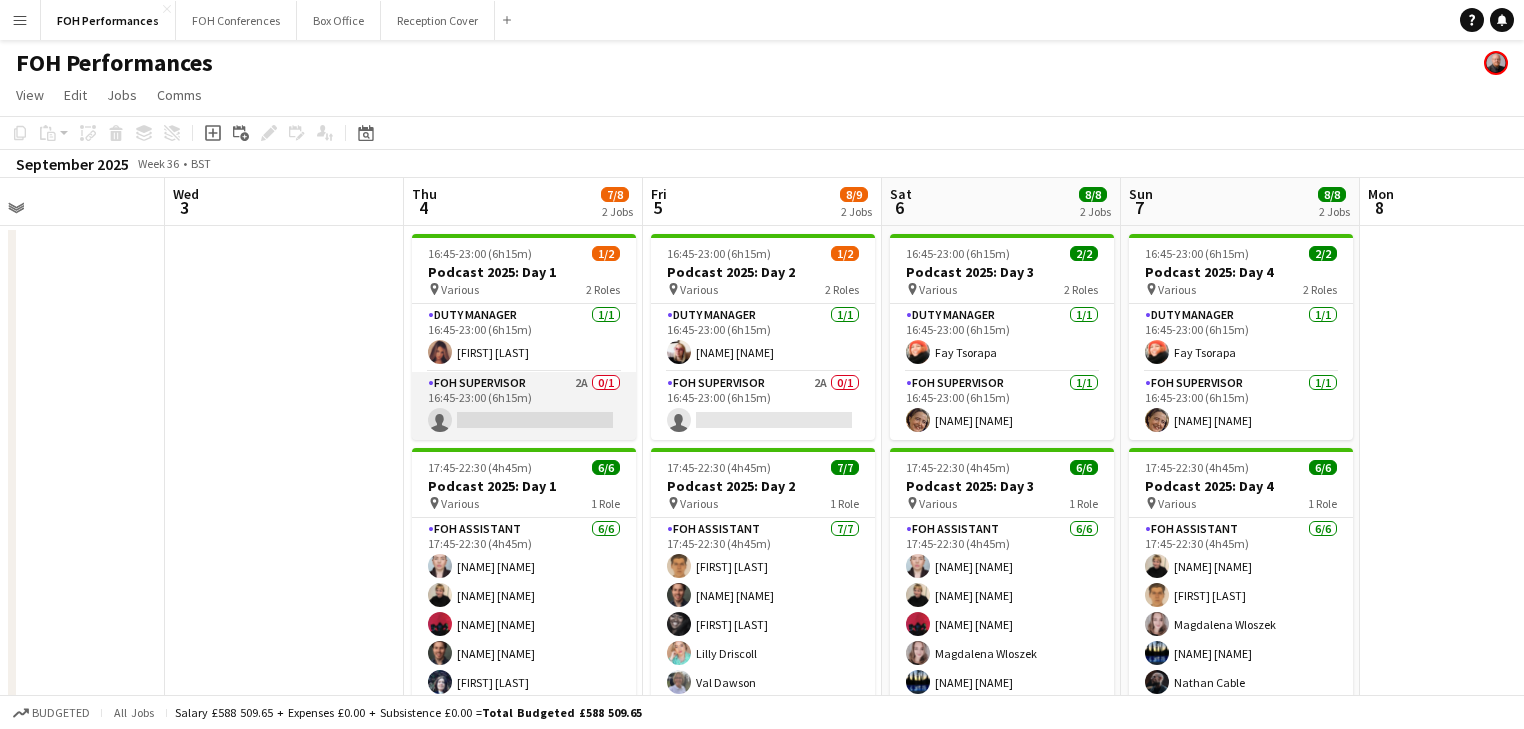 click on "FOH Supervisor   2A   0/1   16:45-23:00 (6h15m)
single-neutral-actions" at bounding box center (524, 406) 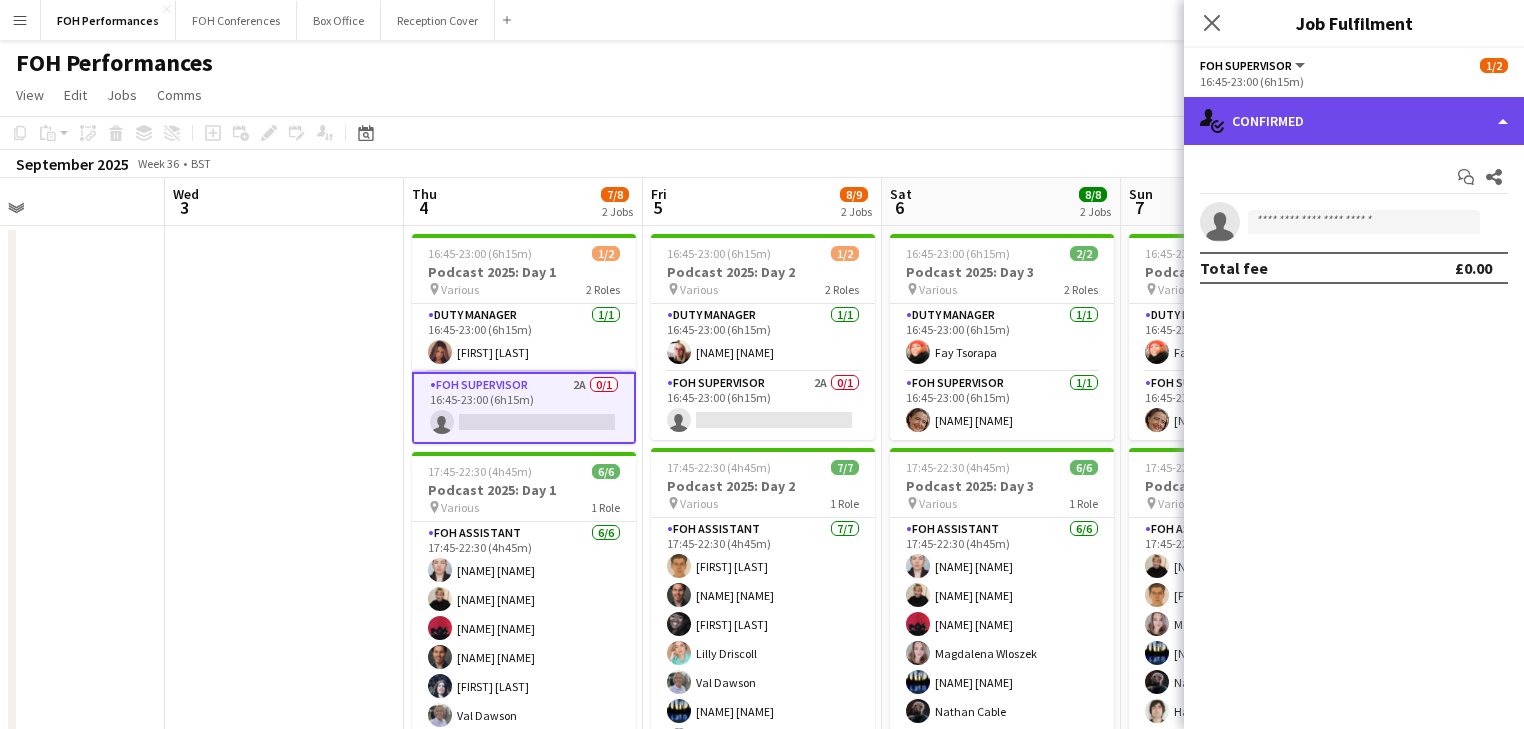click on "single-neutral-actions-check-2
Confirmed" 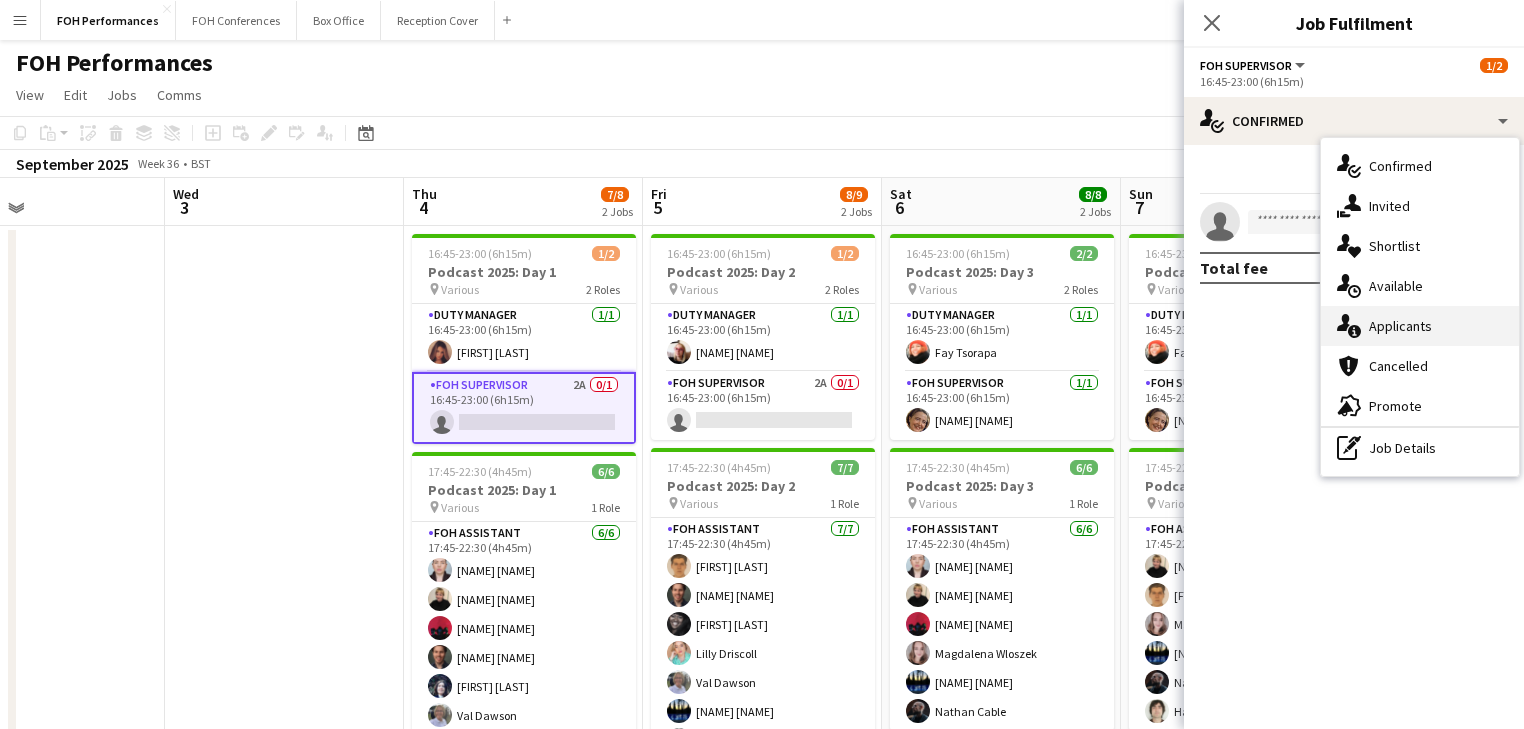 click on "single-neutral-actions-information
Applicants" at bounding box center (1420, 326) 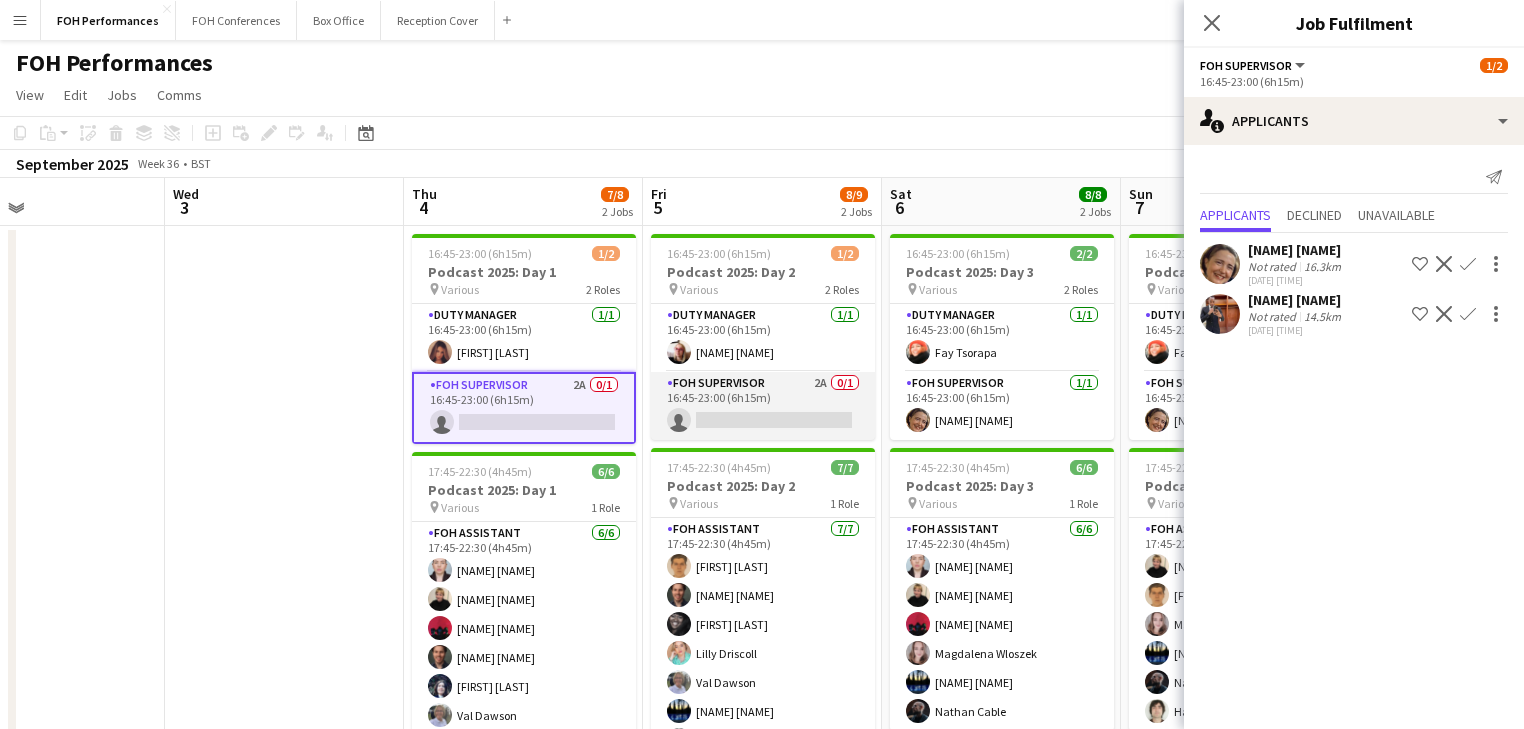 click on "FOH Supervisor   2A   0/1   16:45-23:00 (6h15m)
single-neutral-actions" at bounding box center [763, 406] 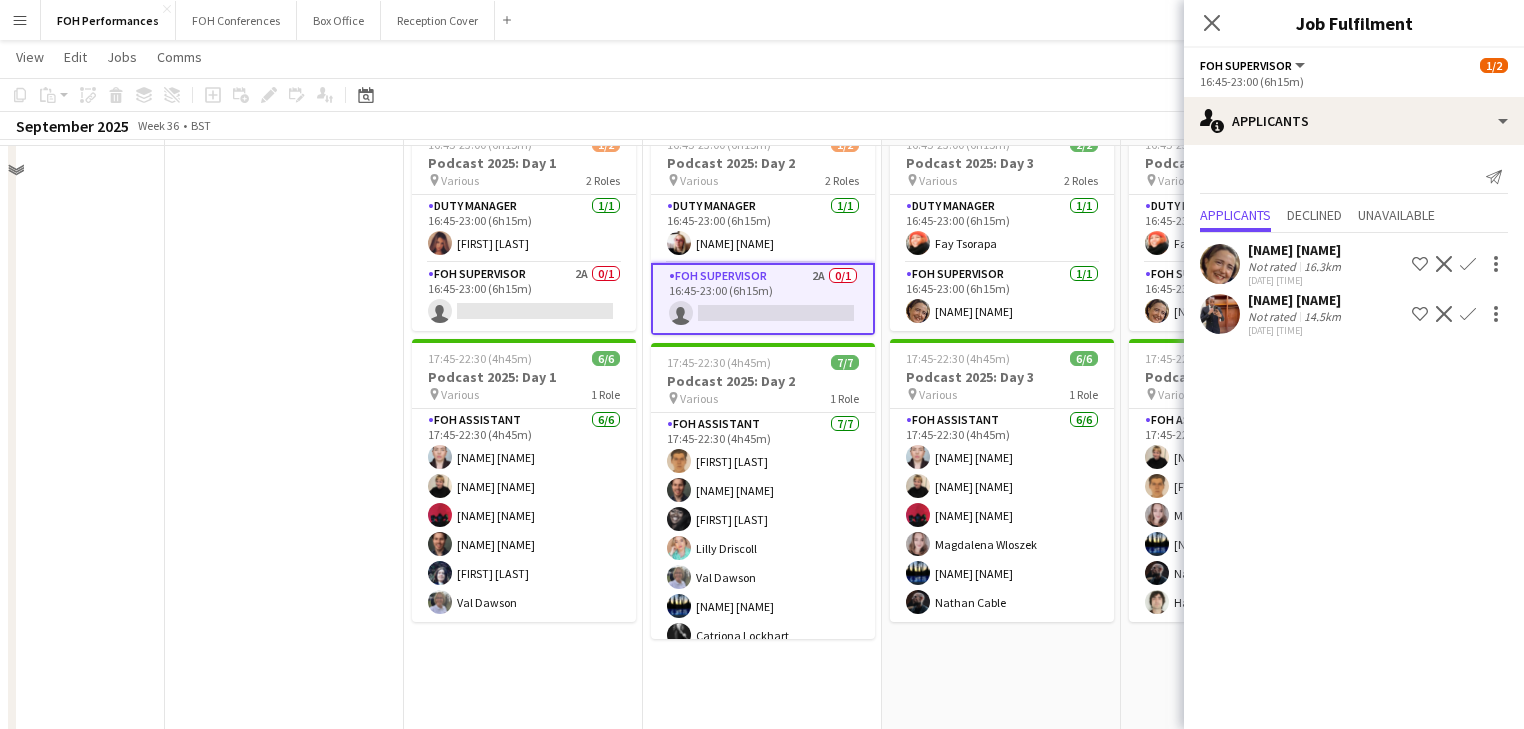 scroll, scrollTop: 0, scrollLeft: 0, axis: both 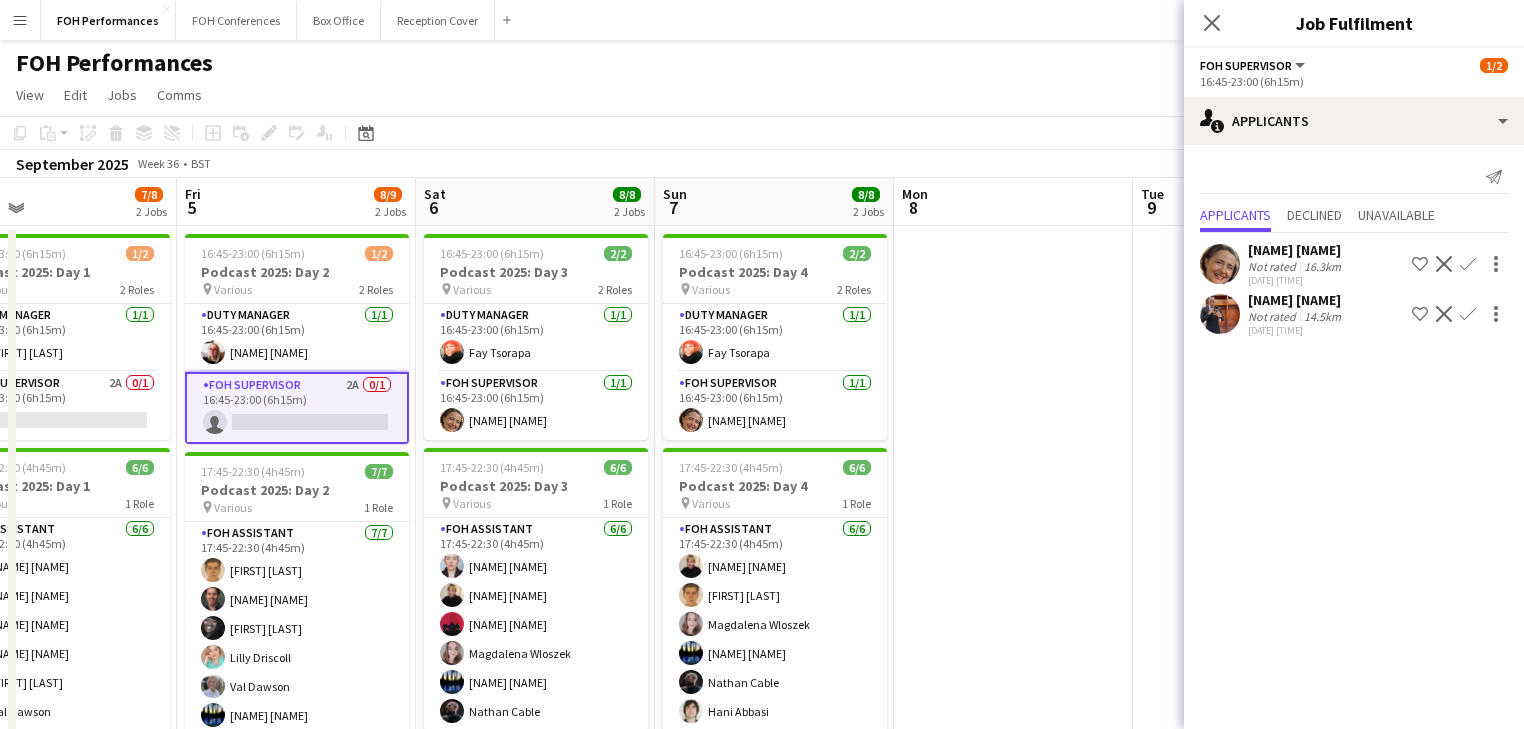 drag, startPoint x: 869, startPoint y: 516, endPoint x: 592, endPoint y: 488, distance: 278.41156 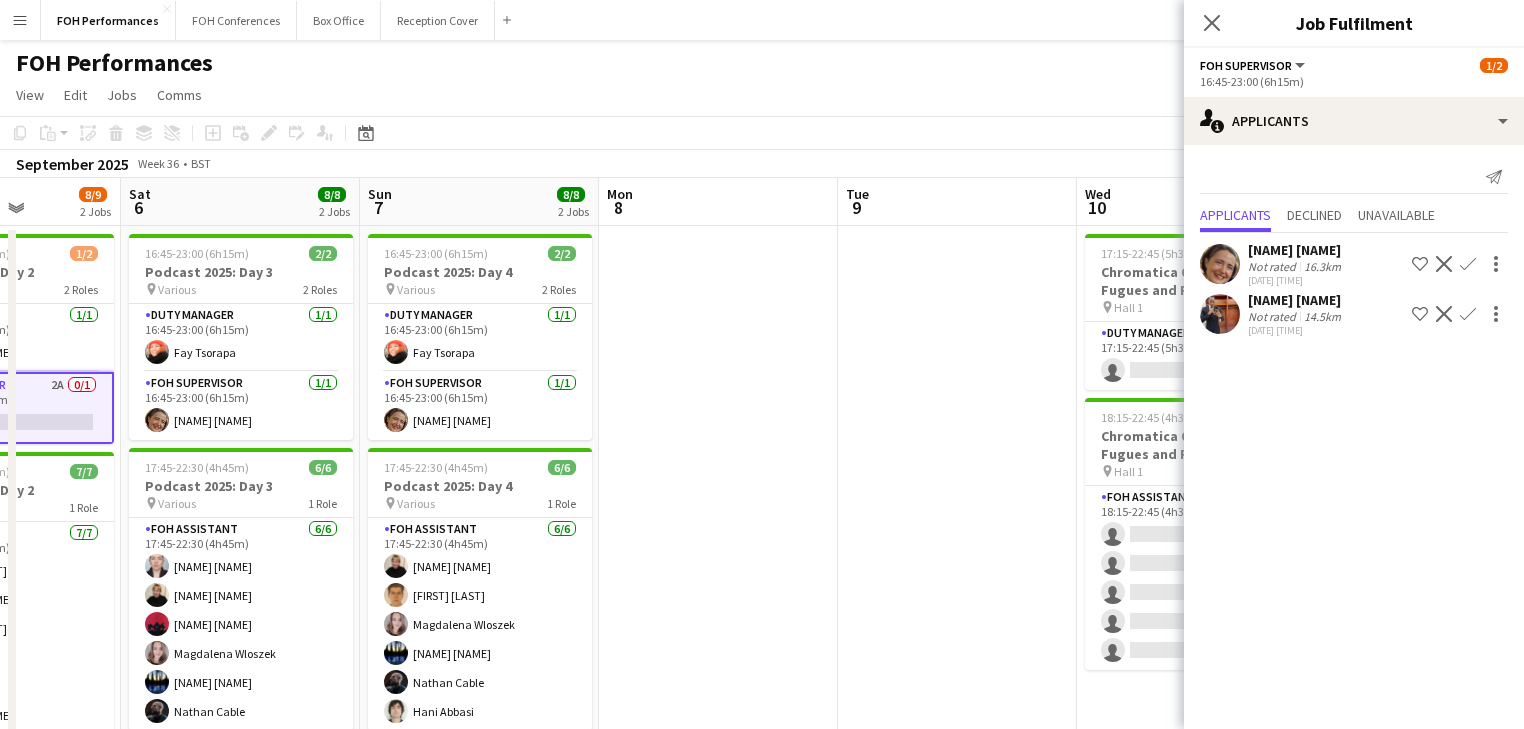 scroll, scrollTop: 0, scrollLeft: 848, axis: horizontal 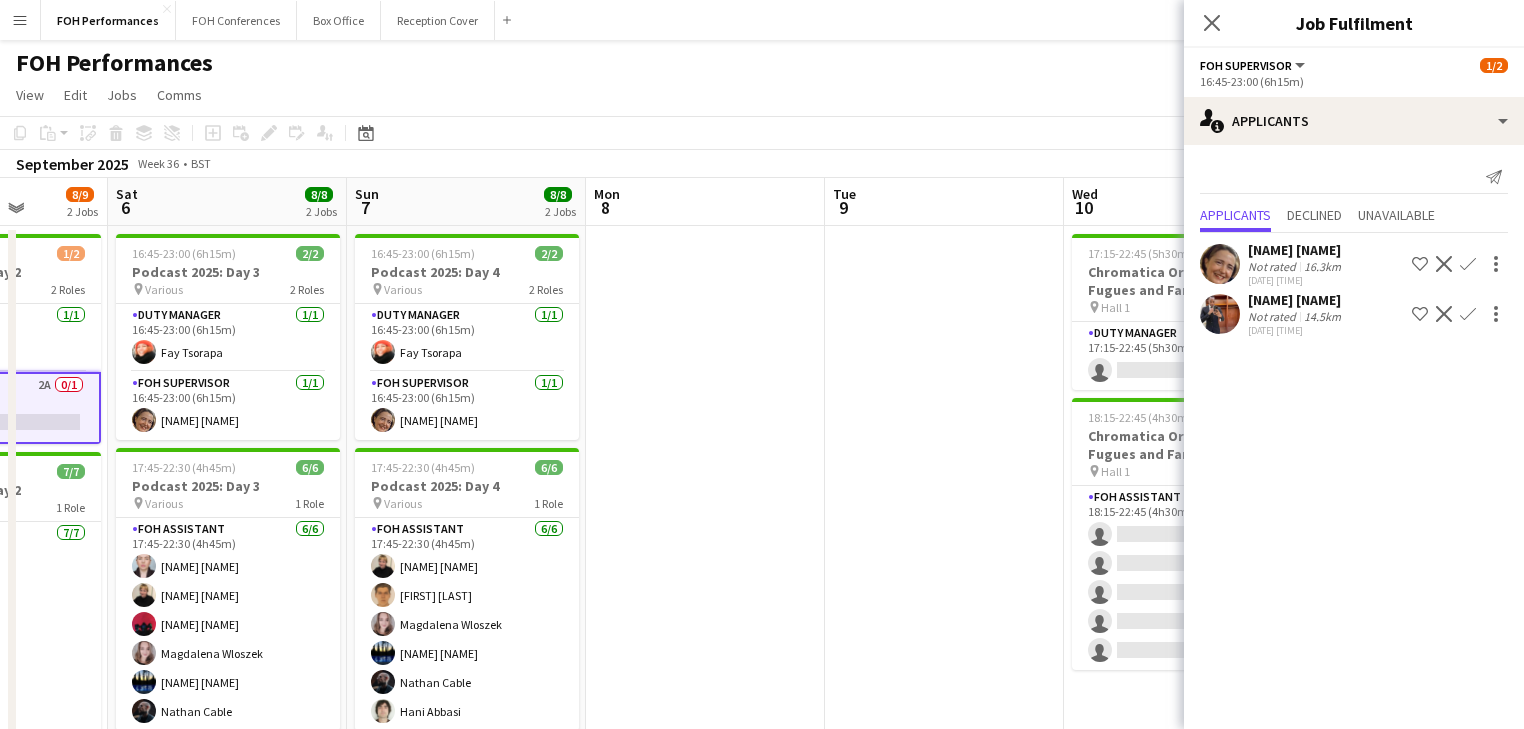 drag, startPoint x: 980, startPoint y: 496, endPoint x: 671, endPoint y: 502, distance: 309.05826 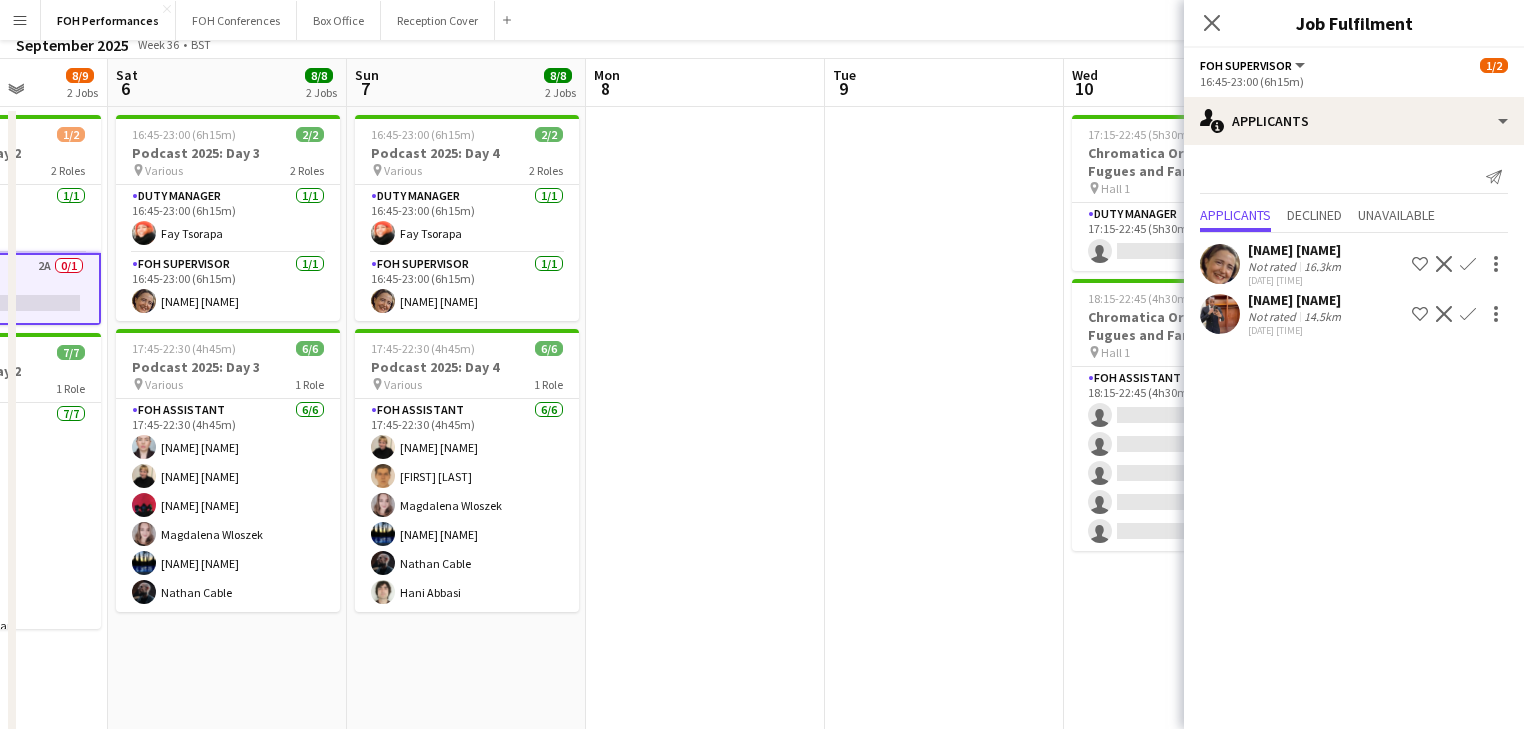scroll, scrollTop: 0, scrollLeft: 0, axis: both 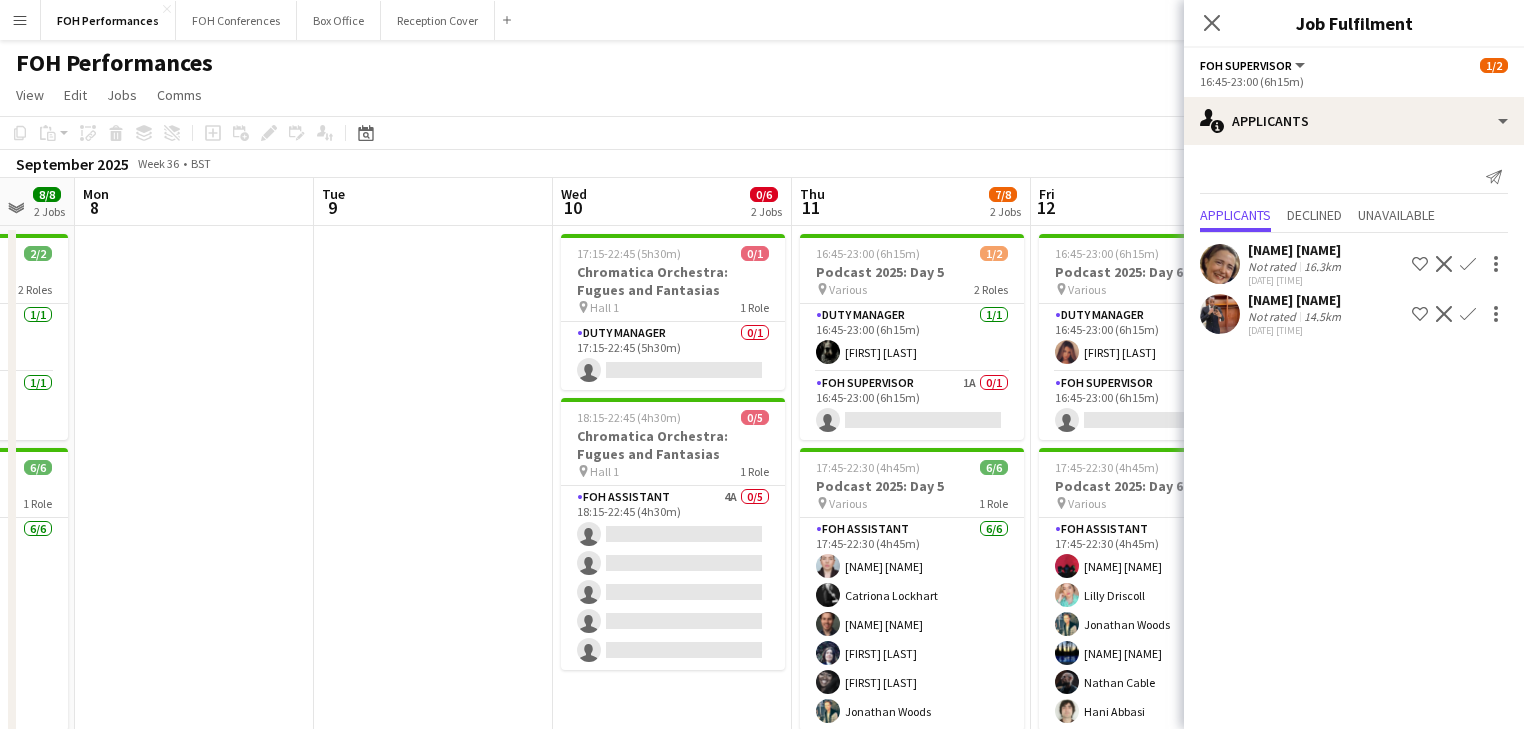 drag, startPoint x: 836, startPoint y: 474, endPoint x: 325, endPoint y: 444, distance: 511.87988 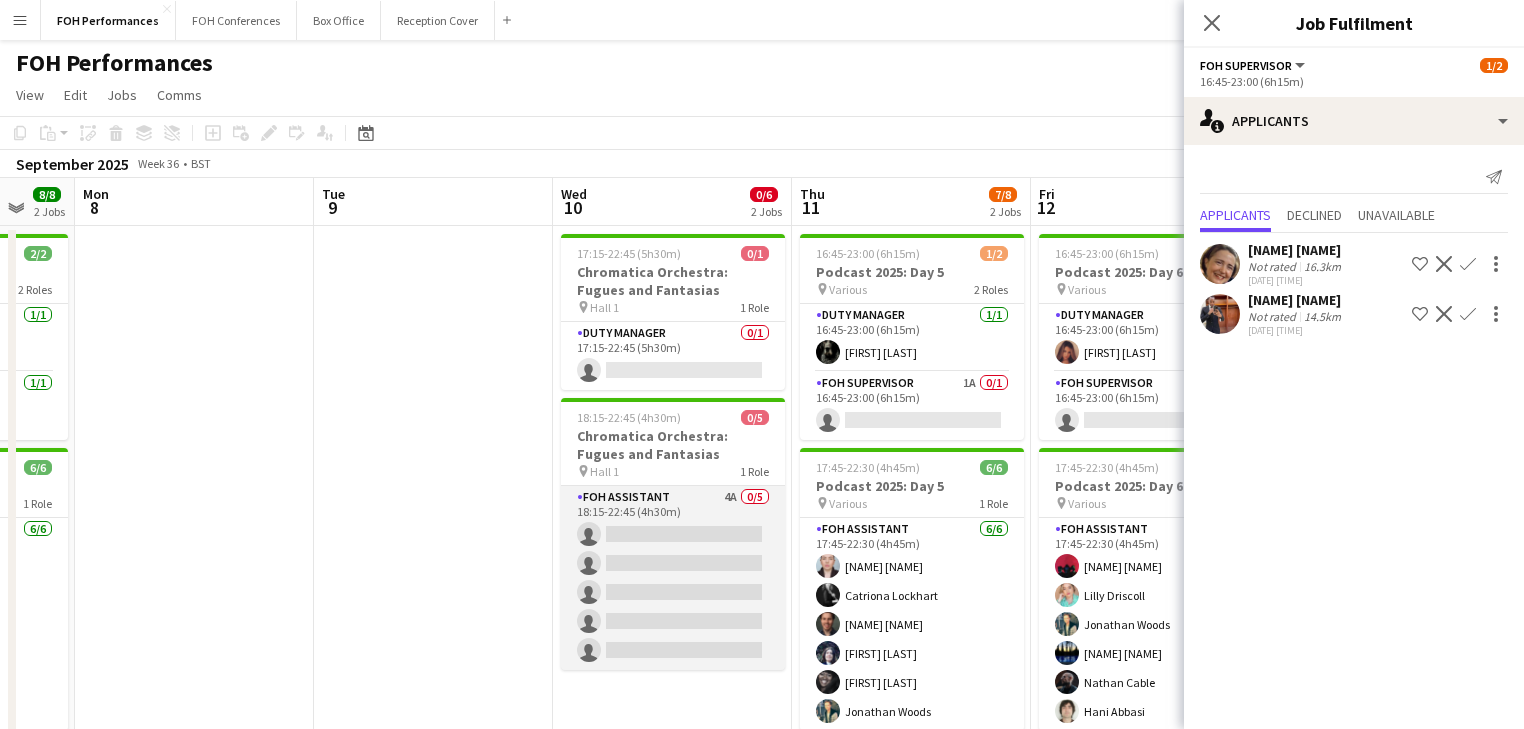 click on "FOH Assistant   4A   0/5   18:15-22:45 (4h30m)
single-neutral-actions
single-neutral-actions
single-neutral-actions
single-neutral-actions
single-neutral-actions" at bounding box center [673, 578] 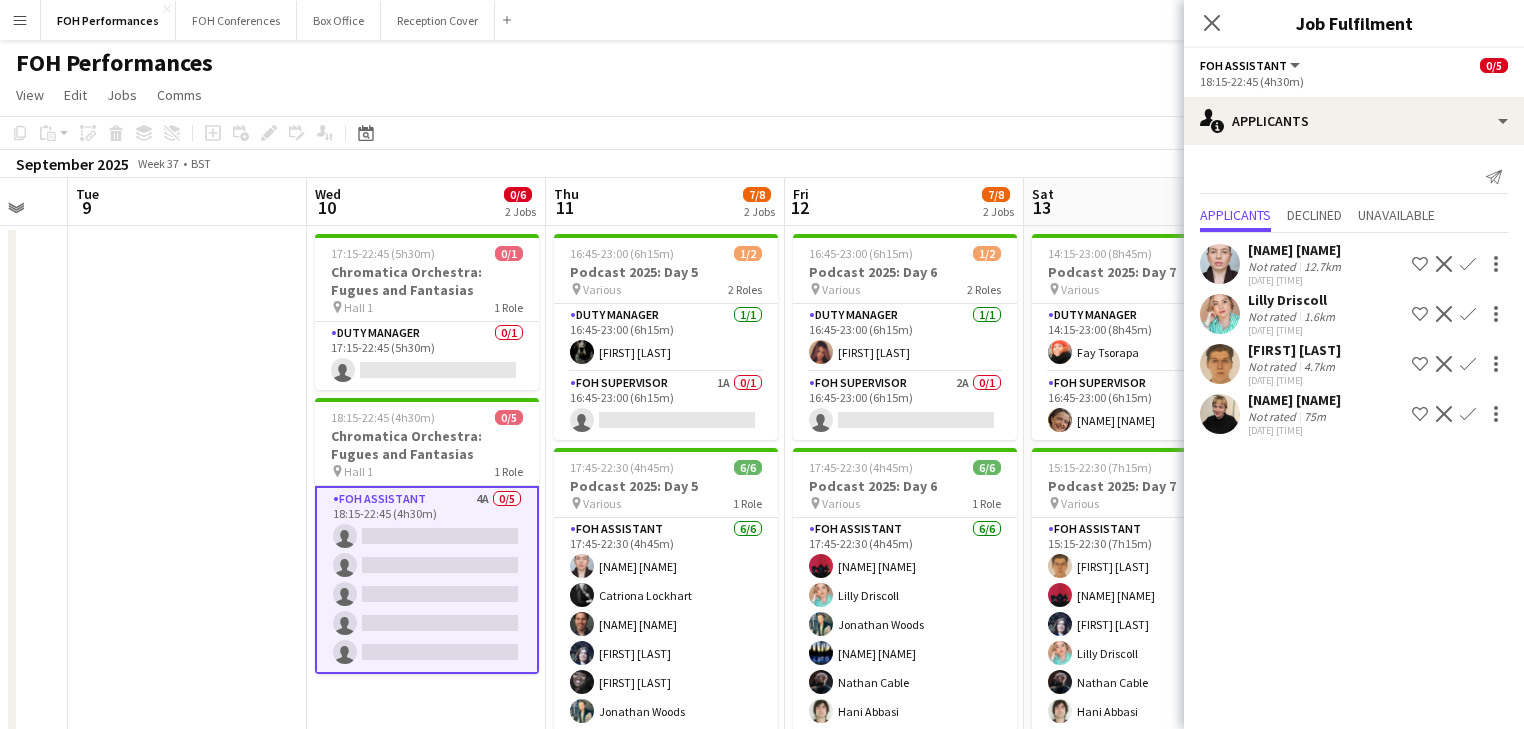 drag, startPoint x: 943, startPoint y: 616, endPoint x: 678, endPoint y: 594, distance: 265.91165 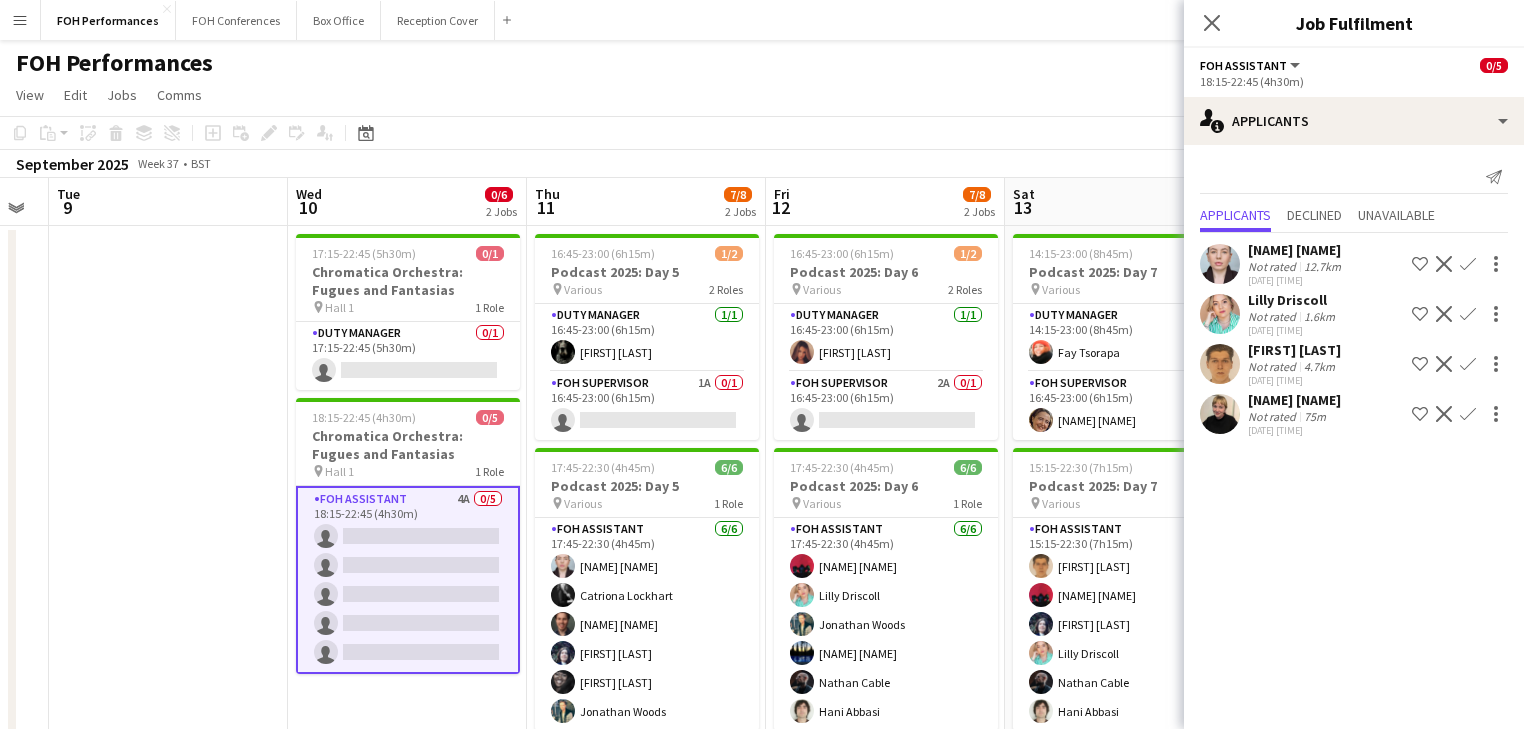 drag, startPoint x: 648, startPoint y: 420, endPoint x: 674, endPoint y: 420, distance: 26 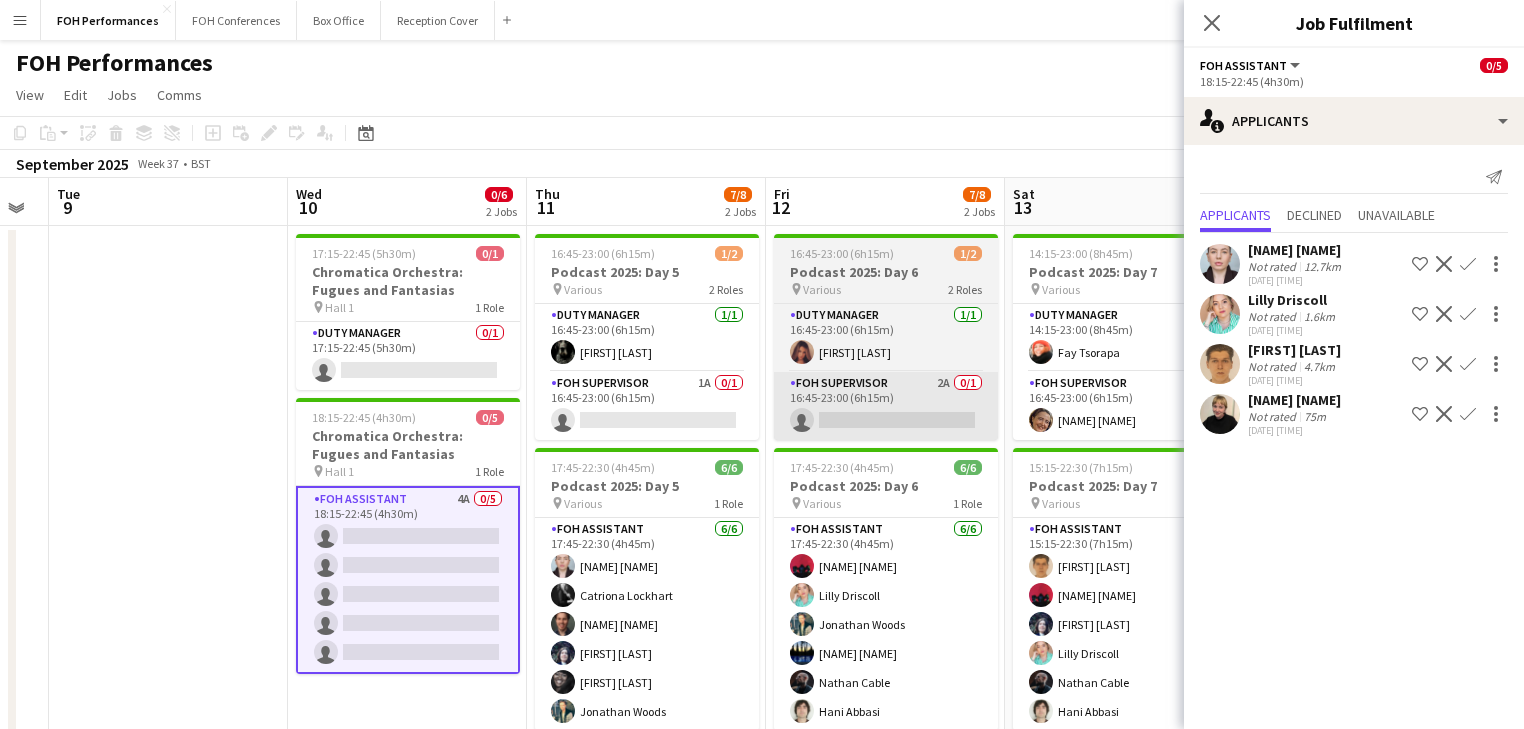 scroll, scrollTop: 0, scrollLeft: 657, axis: horizontal 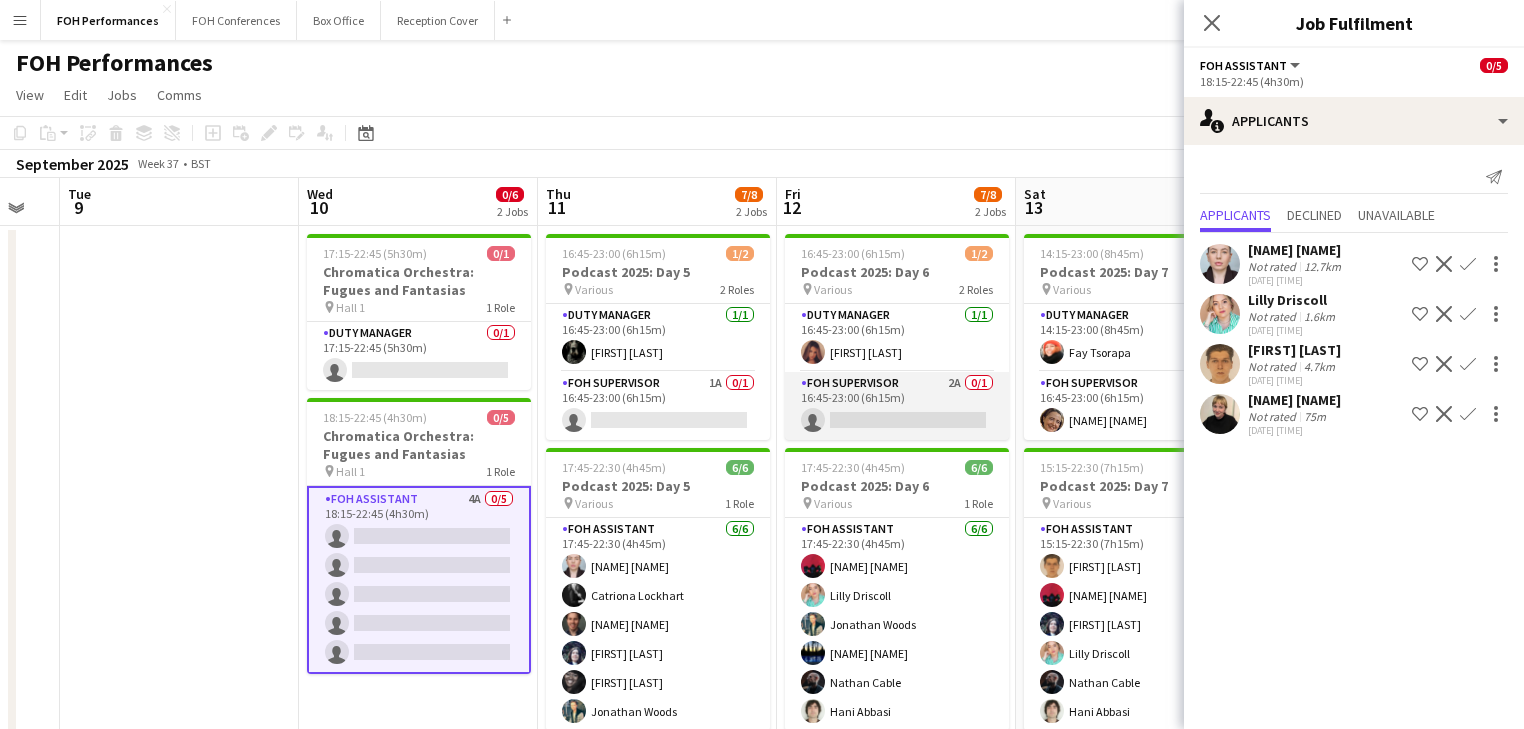 click on "FOH Supervisor   2A   0/1   16:45-23:00 (6h15m)
single-neutral-actions" at bounding box center (897, 406) 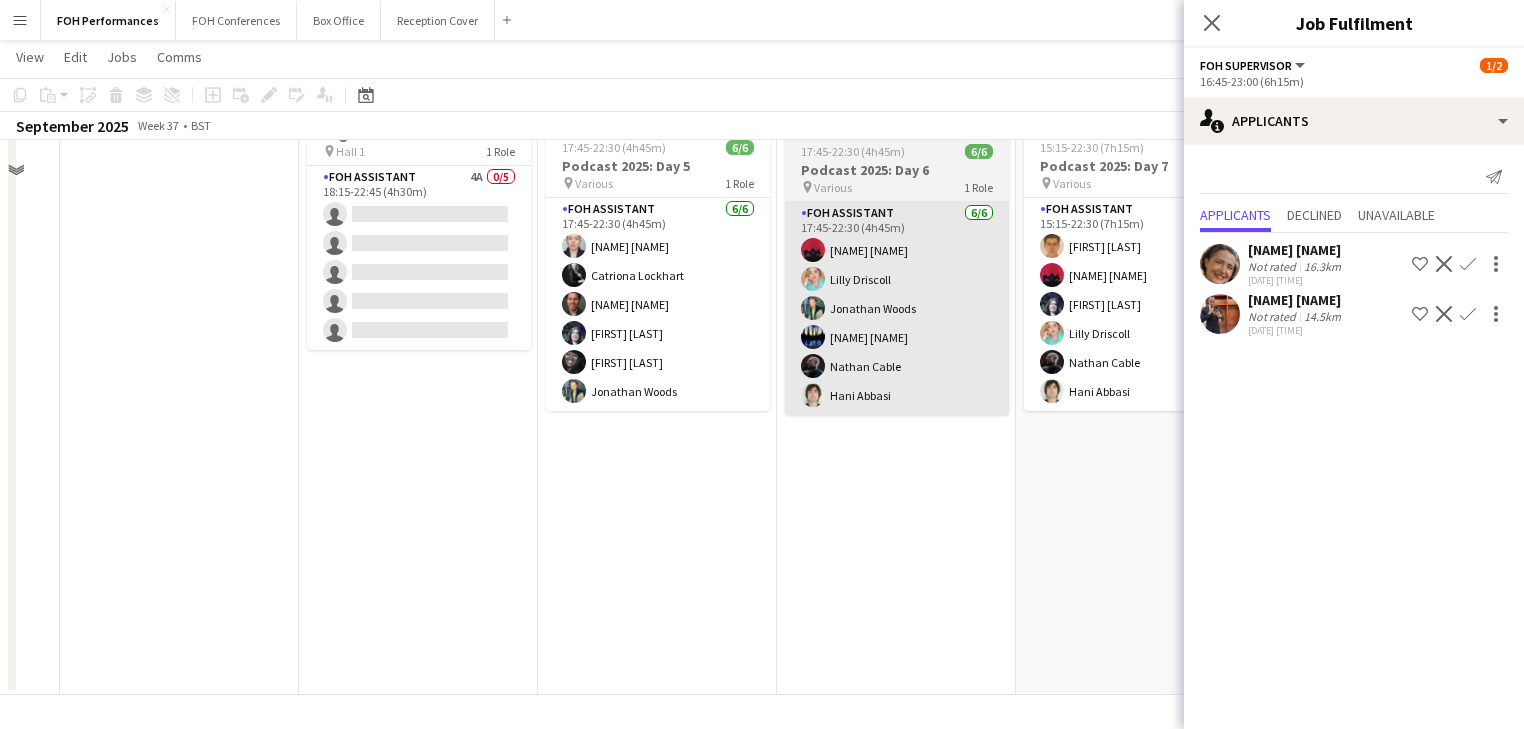 scroll, scrollTop: 0, scrollLeft: 0, axis: both 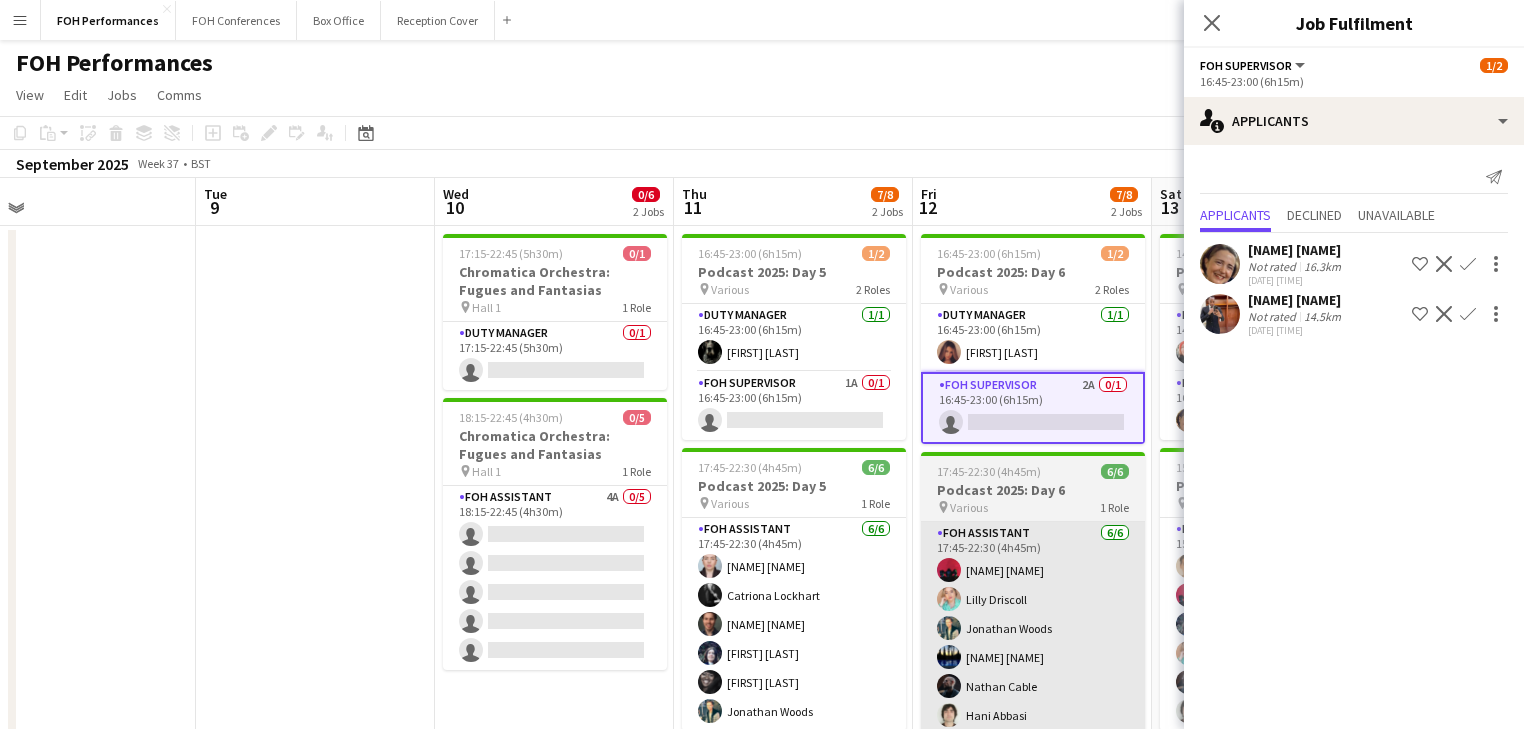 drag, startPoint x: 786, startPoint y: 566, endPoint x: 592, endPoint y: 553, distance: 194.43507 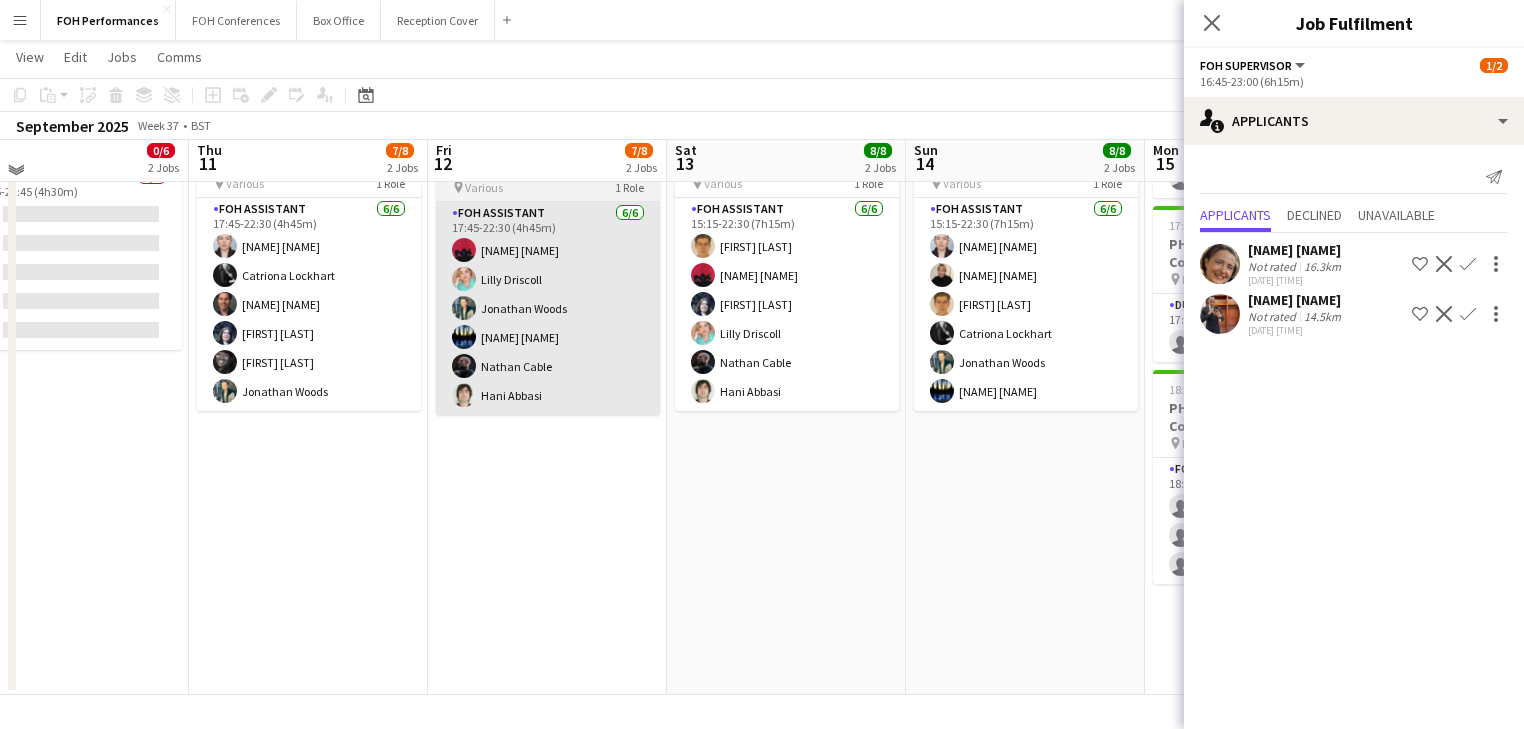scroll, scrollTop: 0, scrollLeft: 0, axis: both 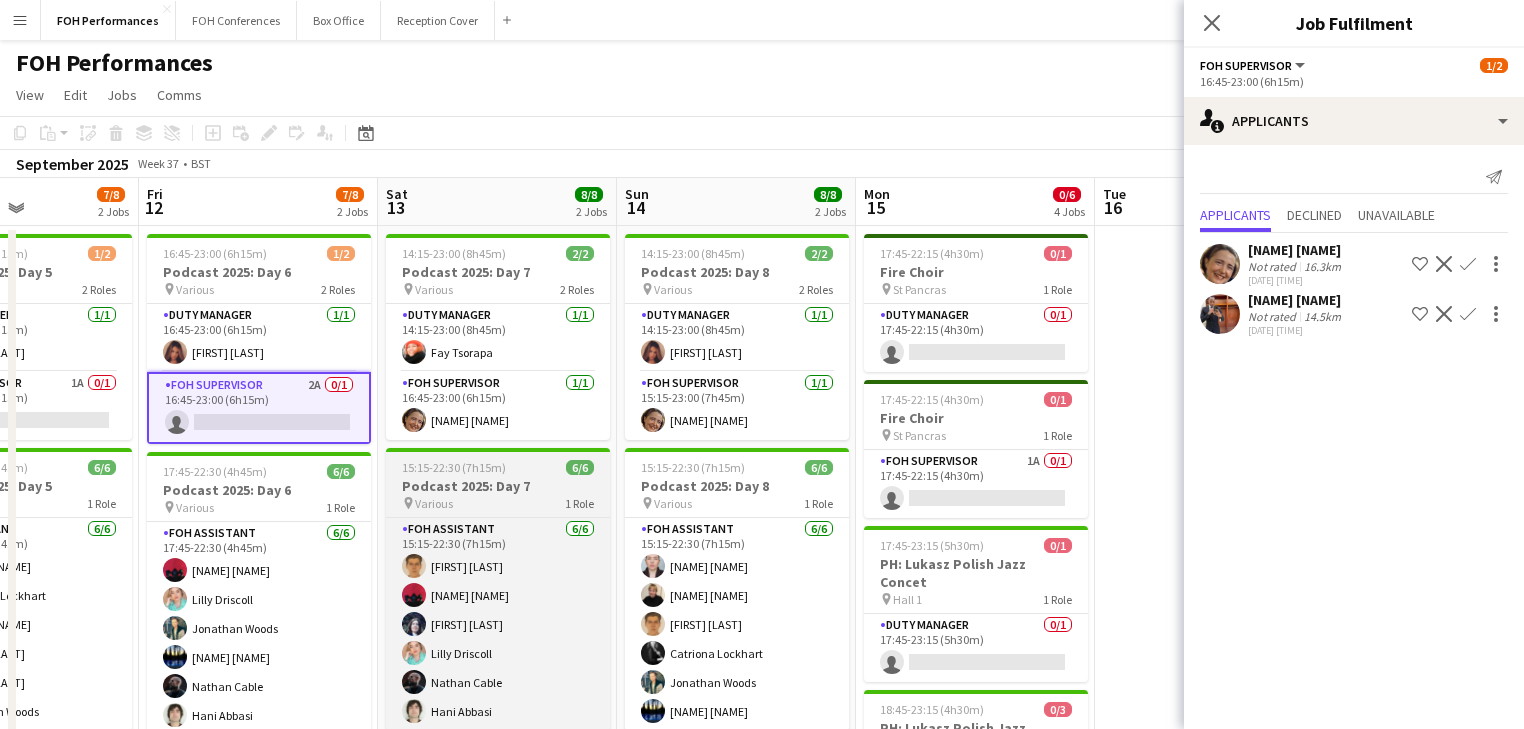 drag, startPoint x: 402, startPoint y: 556, endPoint x: 120, endPoint y: 504, distance: 286.75424 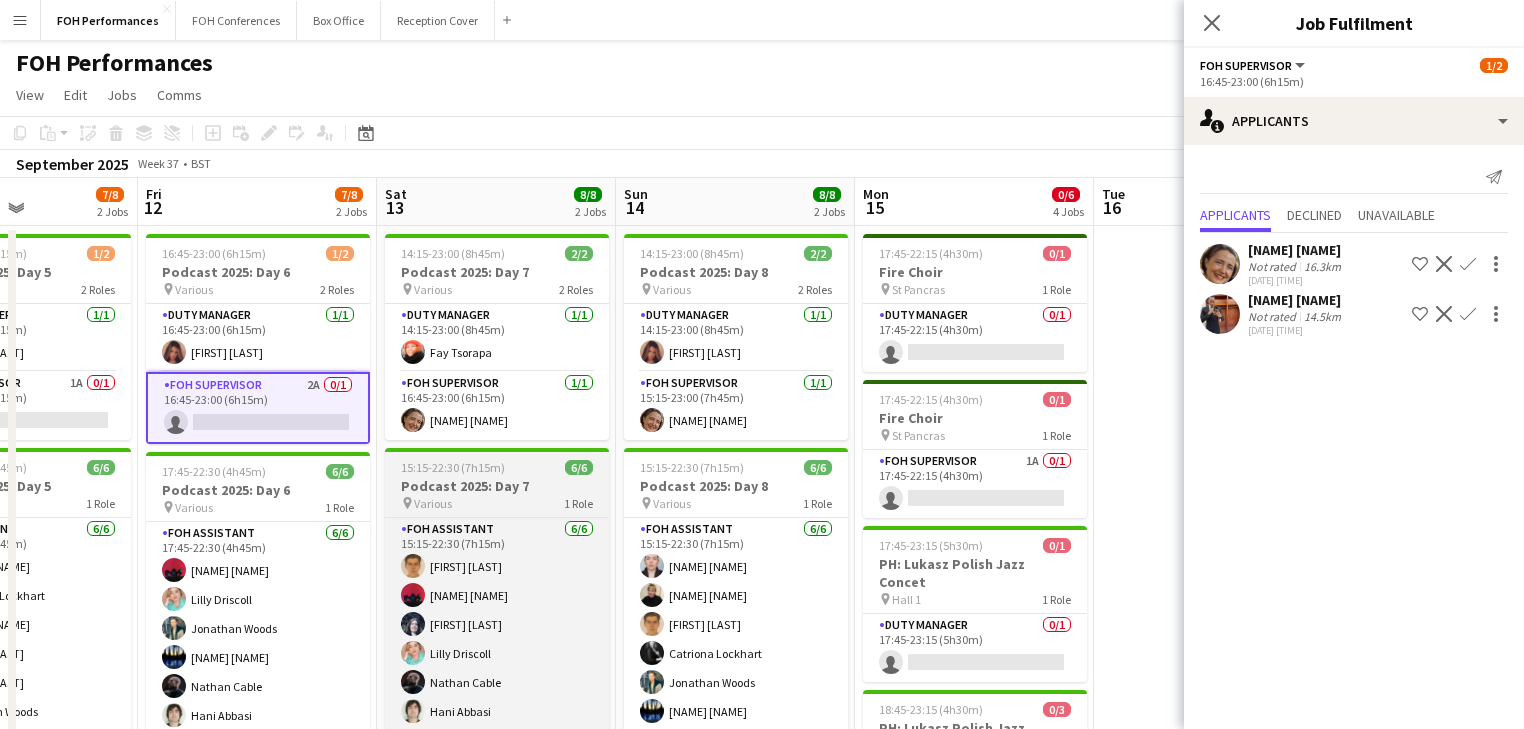 click on "Mon   8   Tue   9   Wed   10   0/6   2 Jobs   Thu   11   7/8   2 Jobs   Fri   12   7/8   2 Jobs   Sat   13   8/8   2 Jobs   Sun   14   8/8   2 Jobs   Mon   15   0/6   4 Jobs   Tue   16   Wed   17   Thu   18   0/6   3 Jobs   Fri   19   0/6   3 Jobs      17:15-22:45 (5h30m)    0/1   [ARTIST]: [ARTIST] & [ARTIST]
pin
Hall 1    1 Role   Duty Manager   0/1   17:15-22:45 (5h30m)
single-neutral-actions
18:15-22:45 (4h30m)    0/5   [ARTIST]
pin
Hall 1   1 Role   FOH Assistant   4A   0/5   18:15-22:45 (4h30m)
single-neutral-actions
single-neutral-actions
single-neutral-actions
single-neutral-actions
single-neutral-actions
16:45-23:00 (6h15m)    1/2   Podcast 2025: Day 5  pin" at bounding box center (762, 596) 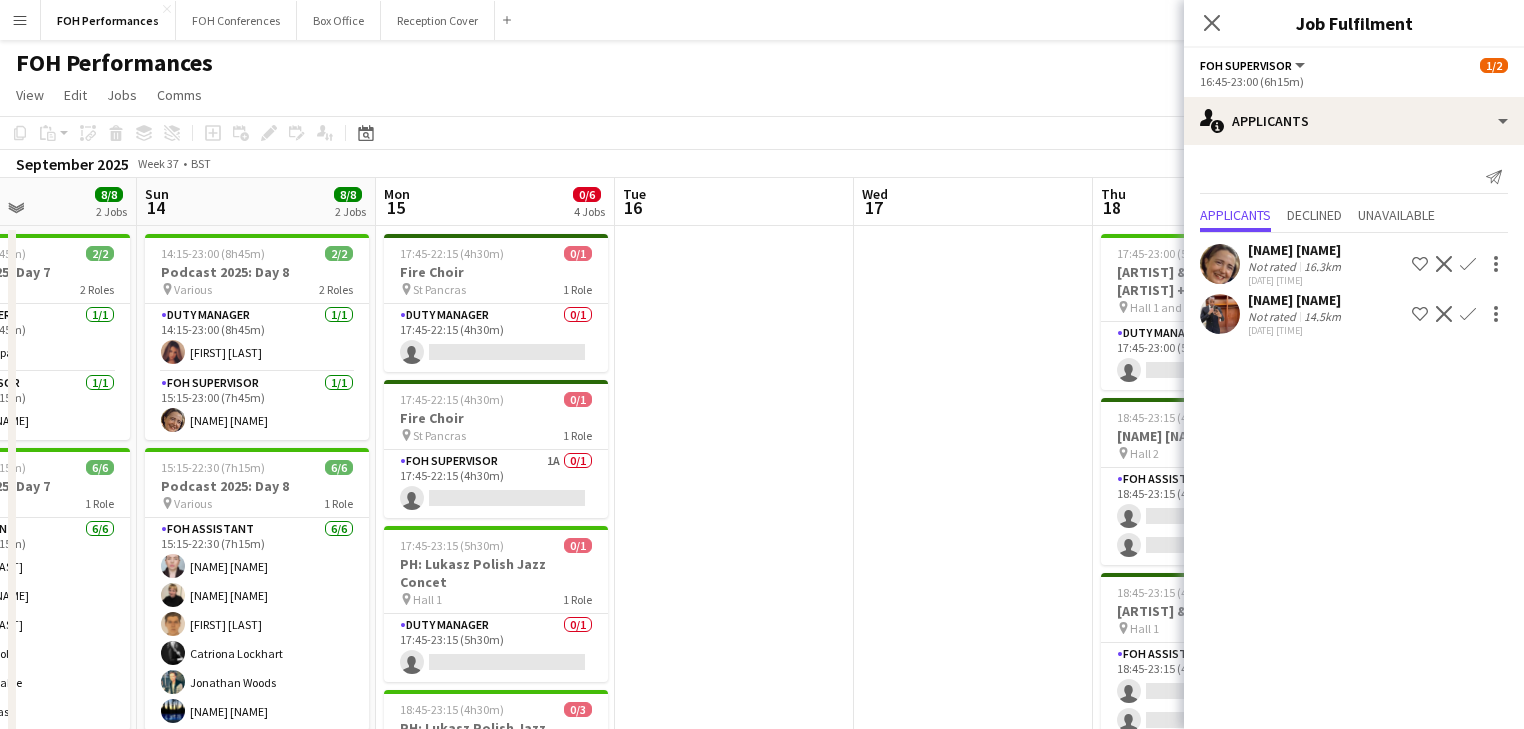 scroll, scrollTop: 0, scrollLeft: 0, axis: both 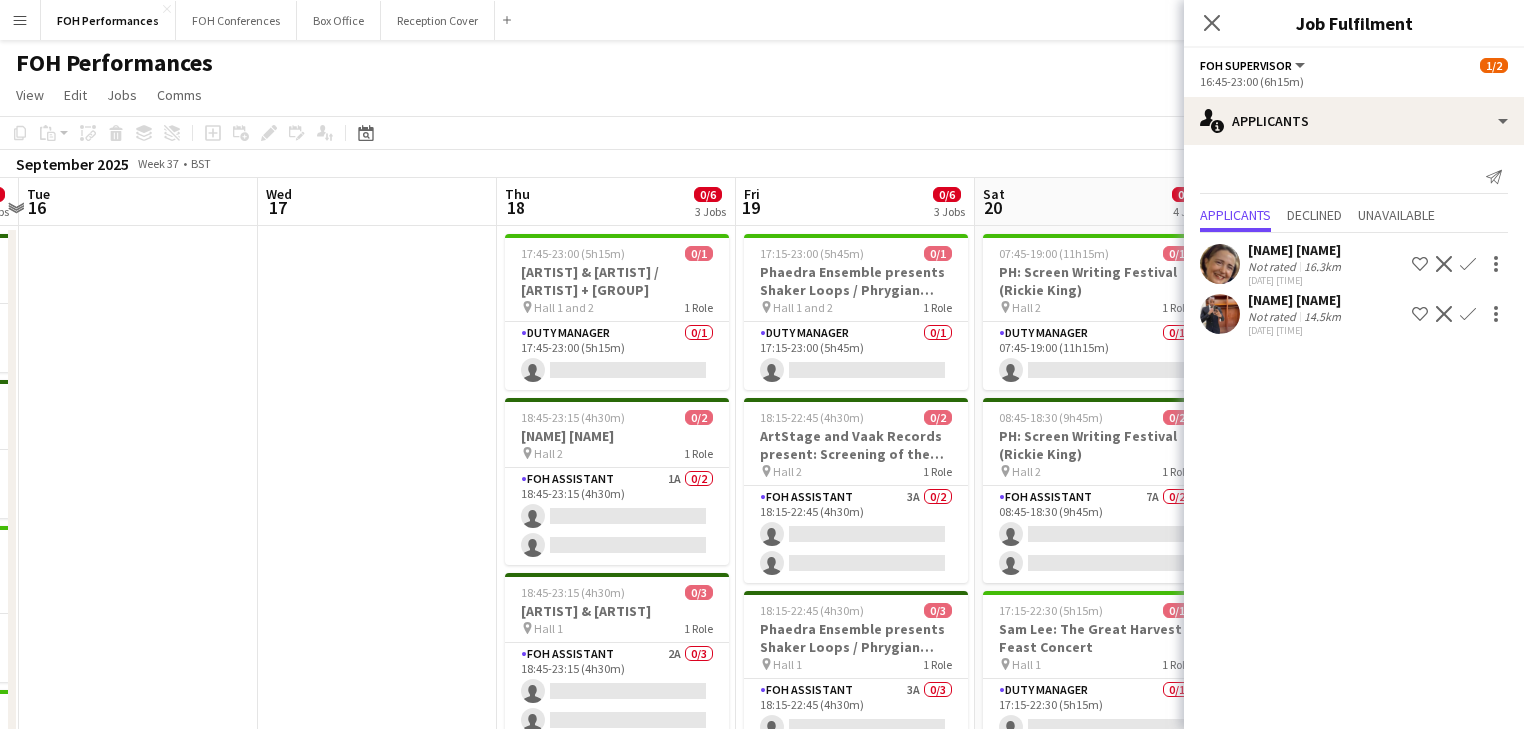 drag, startPoint x: 846, startPoint y: 530, endPoint x: 250, endPoint y: 500, distance: 596.7546 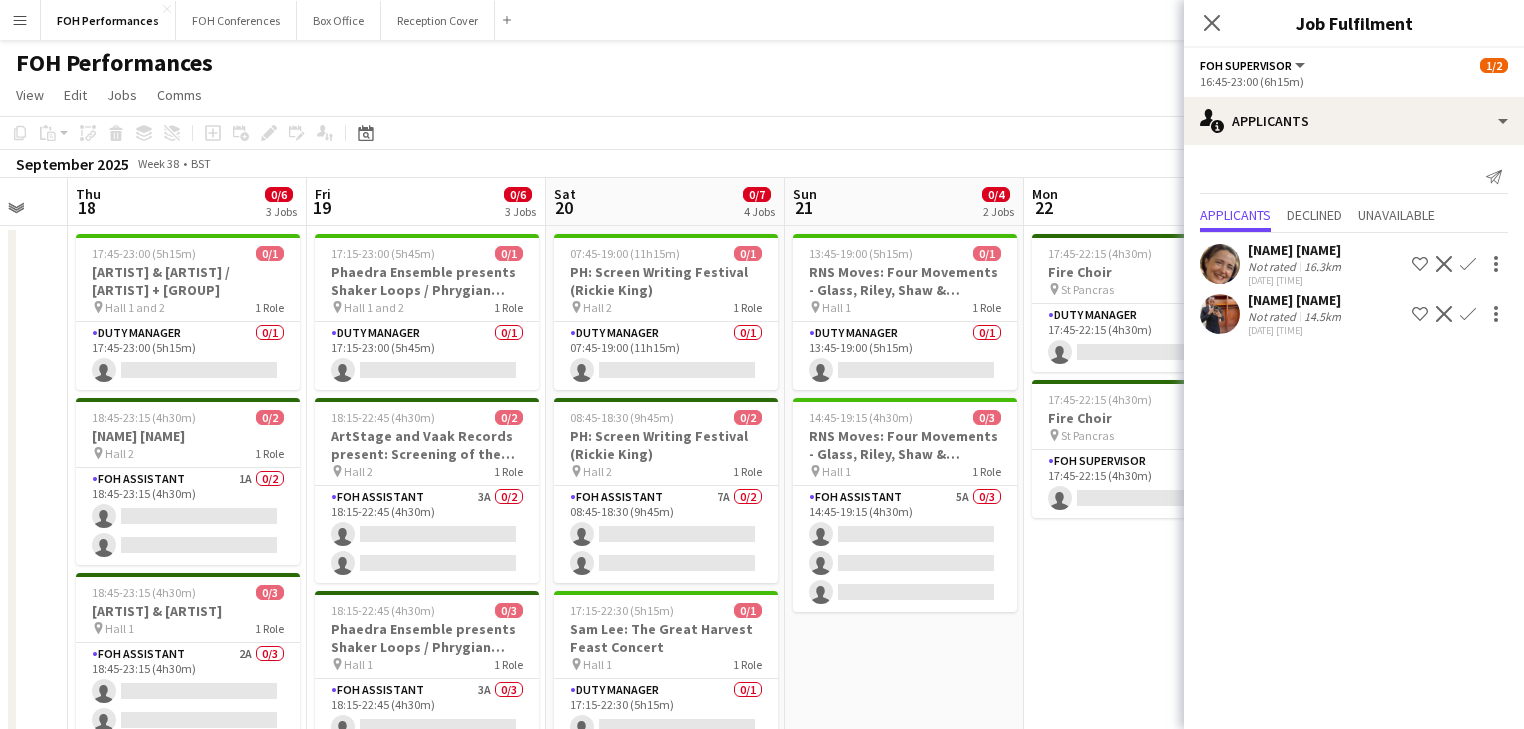 scroll, scrollTop: 0, scrollLeft: 904, axis: horizontal 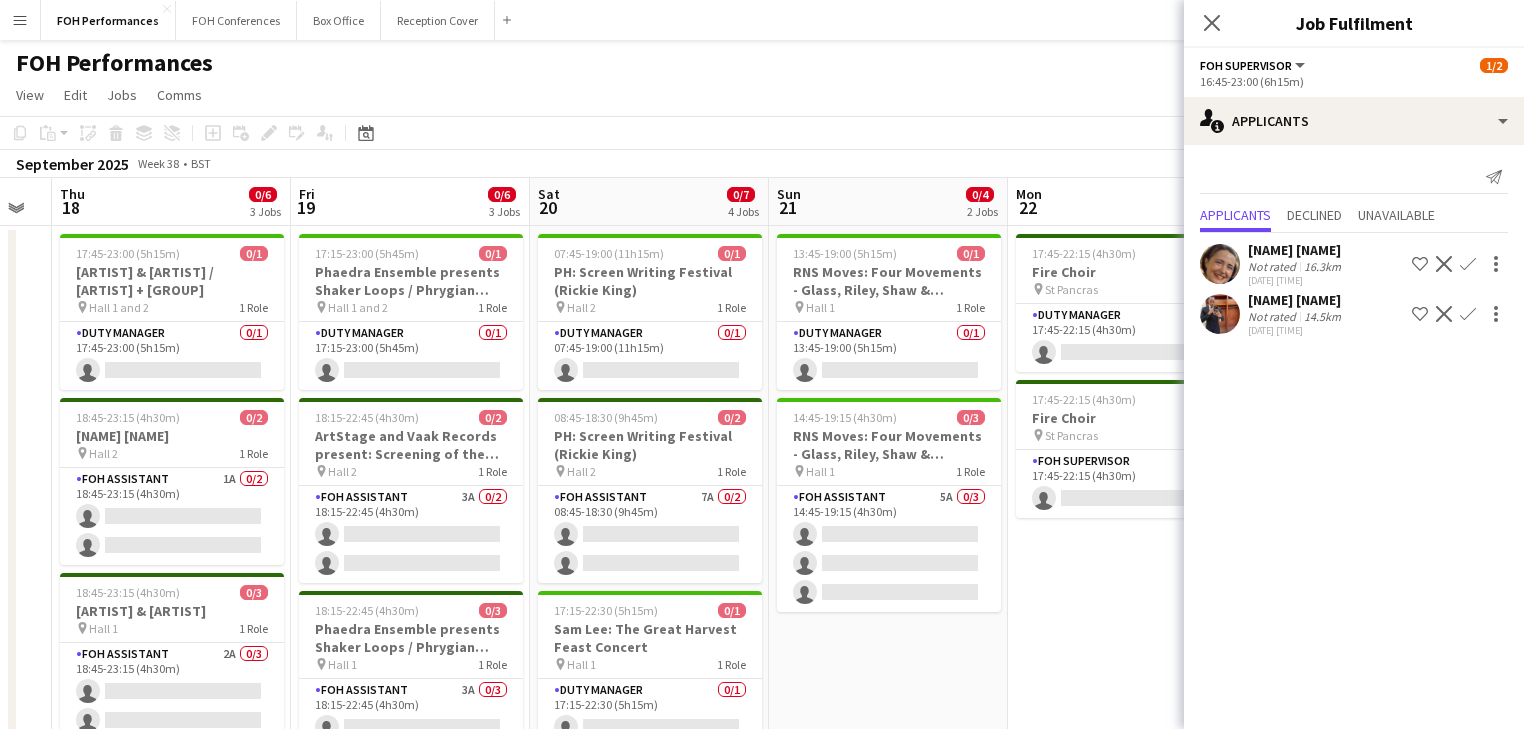drag, startPoint x: 482, startPoint y: 524, endPoint x: 108, endPoint y: 526, distance: 374.00534 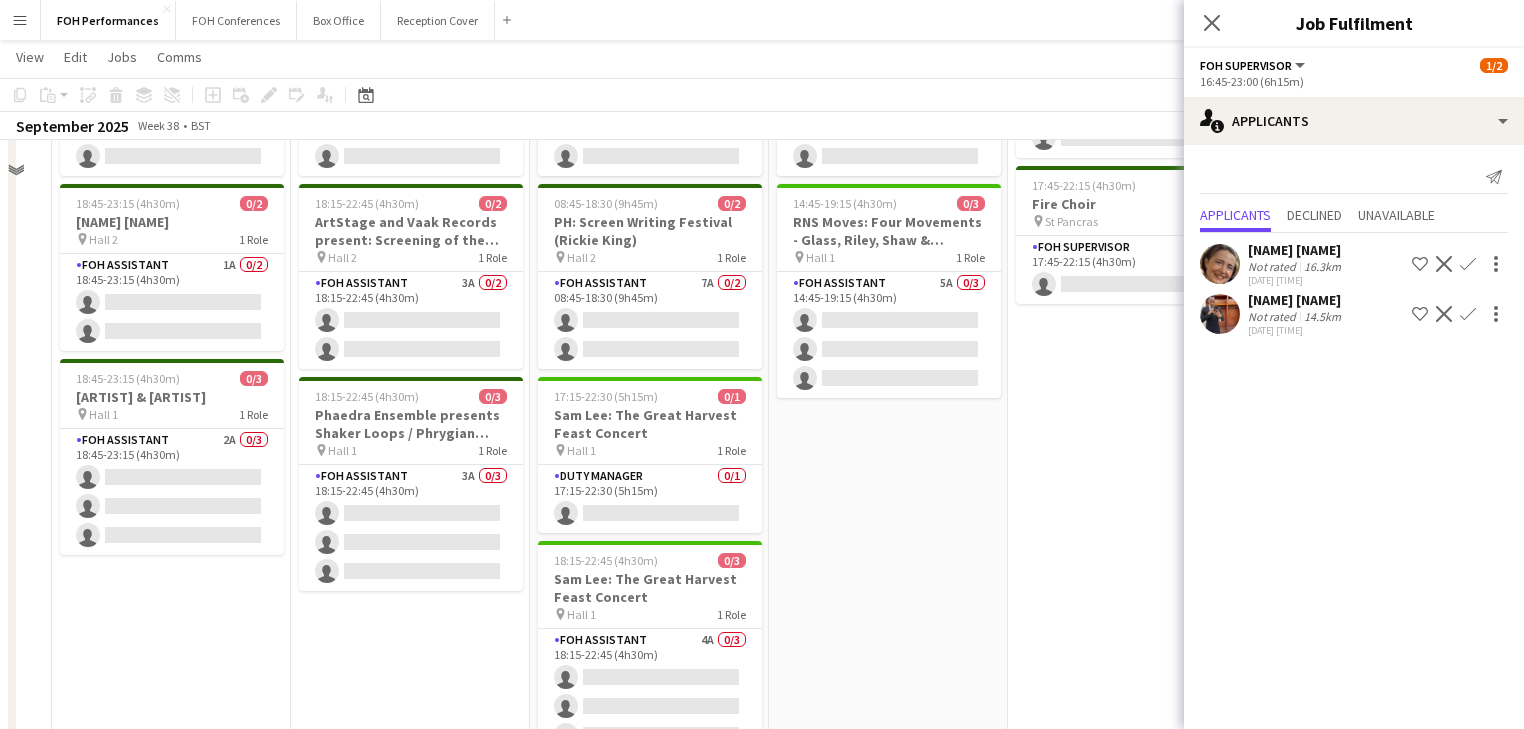 scroll, scrollTop: 0, scrollLeft: 0, axis: both 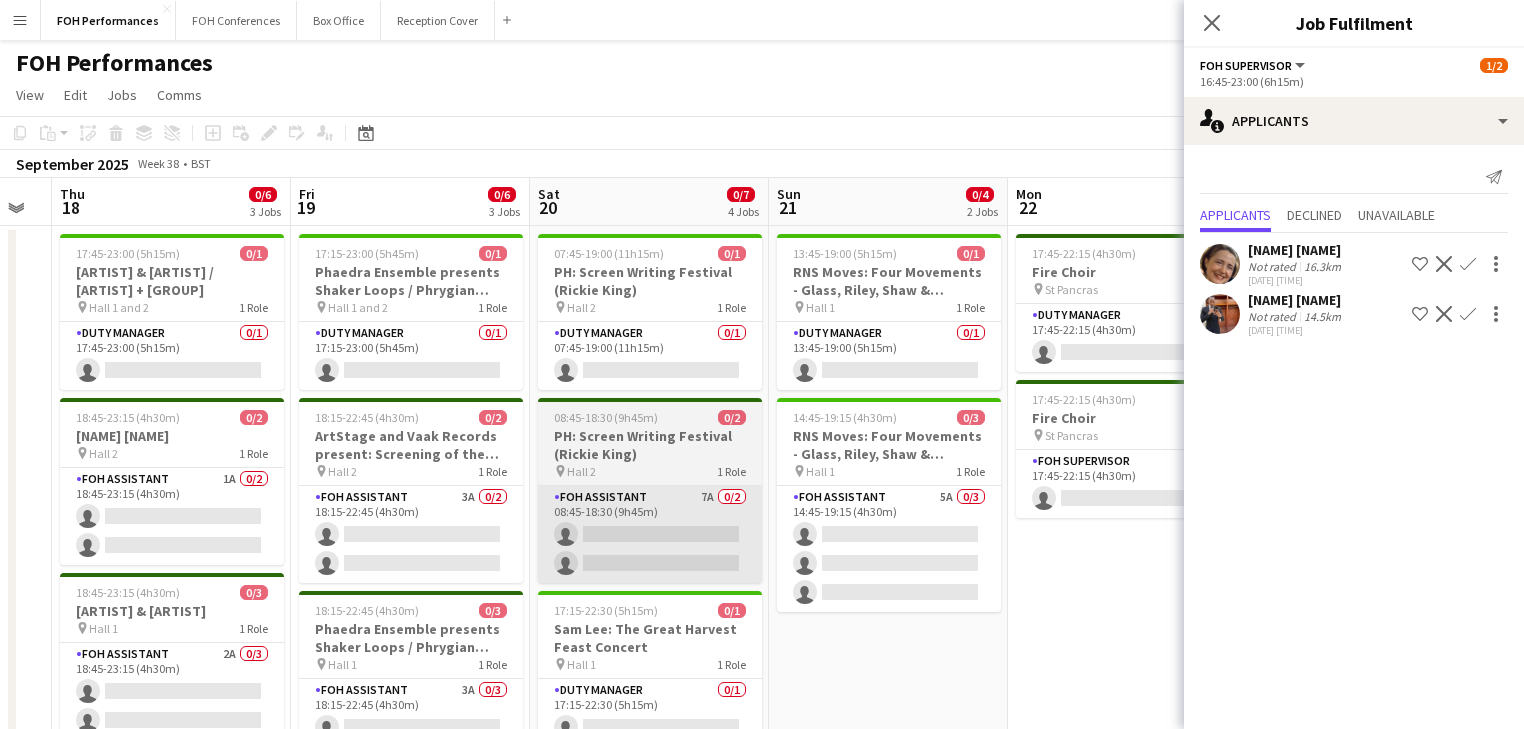 drag, startPoint x: 882, startPoint y: 580, endPoint x: 688, endPoint y: 552, distance: 196.01021 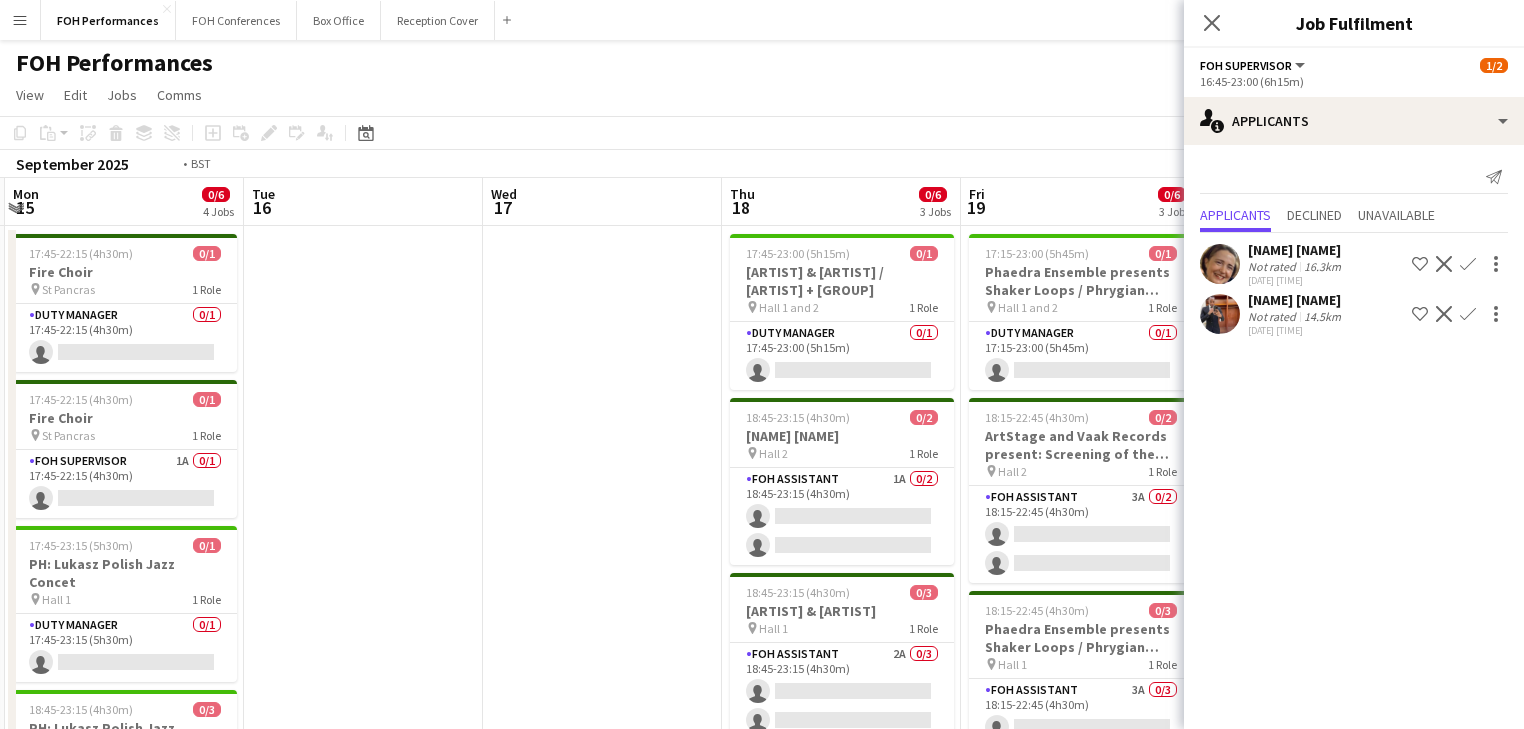 drag, startPoint x: 84, startPoint y: 489, endPoint x: 1008, endPoint y: 494, distance: 924.01355 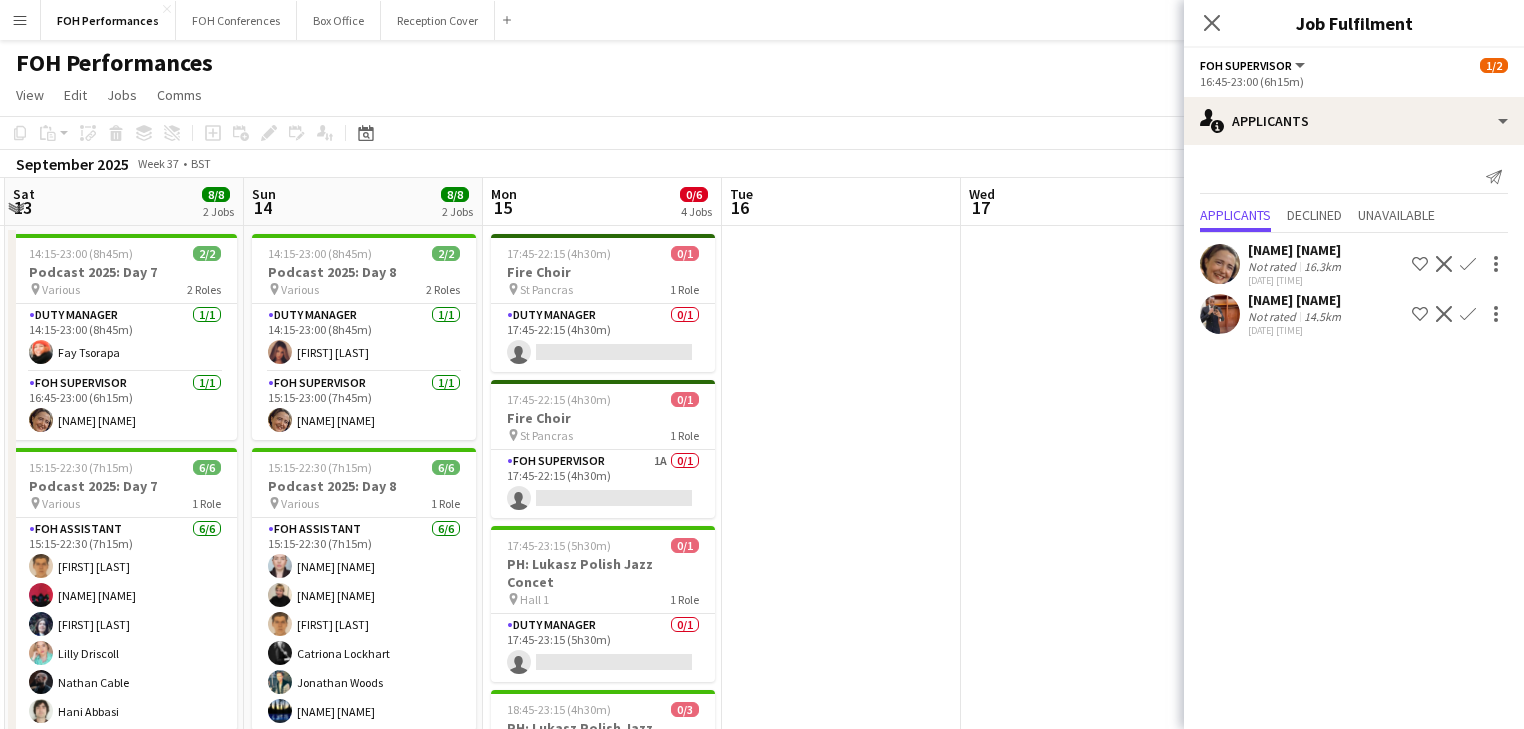 scroll, scrollTop: 0, scrollLeft: 663, axis: horizontal 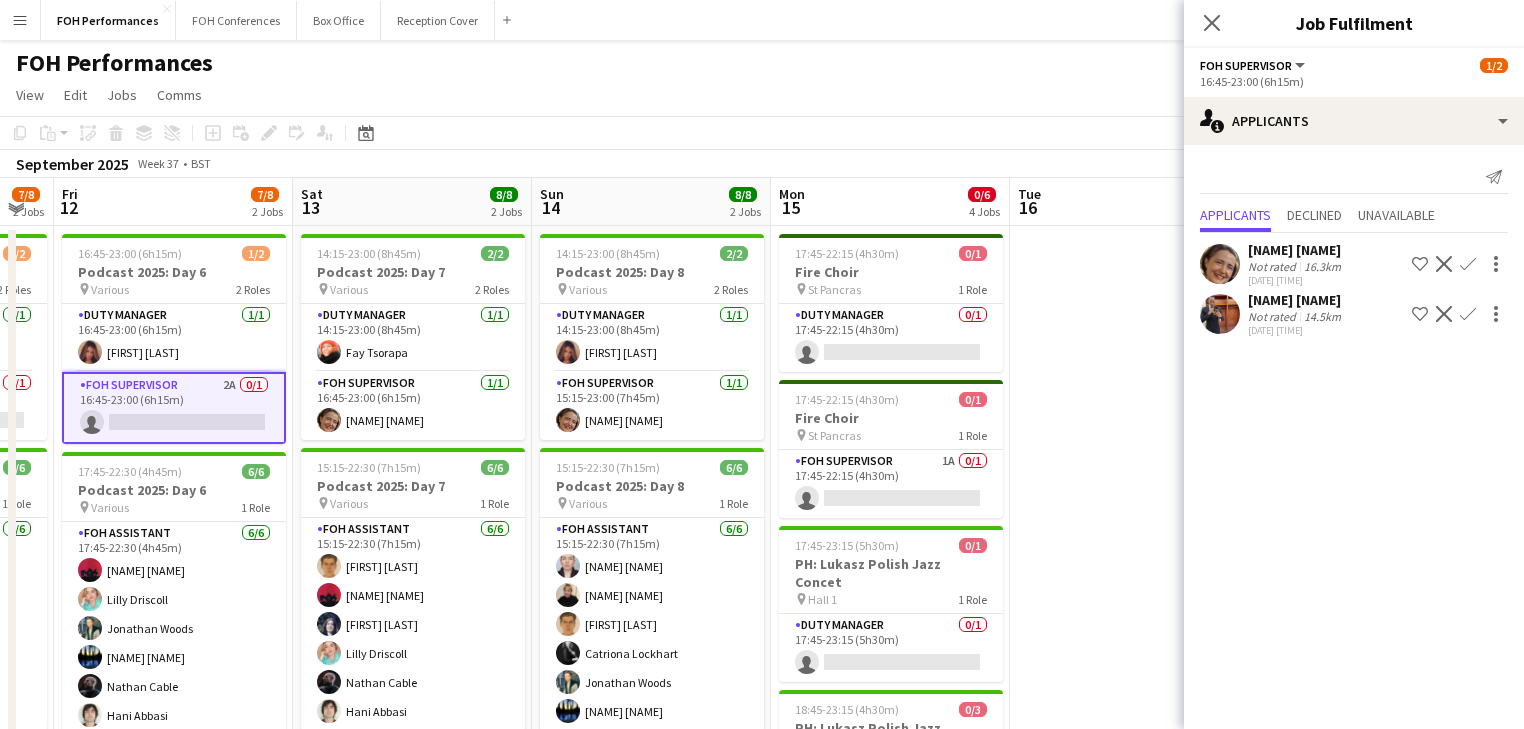 drag, startPoint x: 1059, startPoint y: 496, endPoint x: 1206, endPoint y: 500, distance: 147.05441 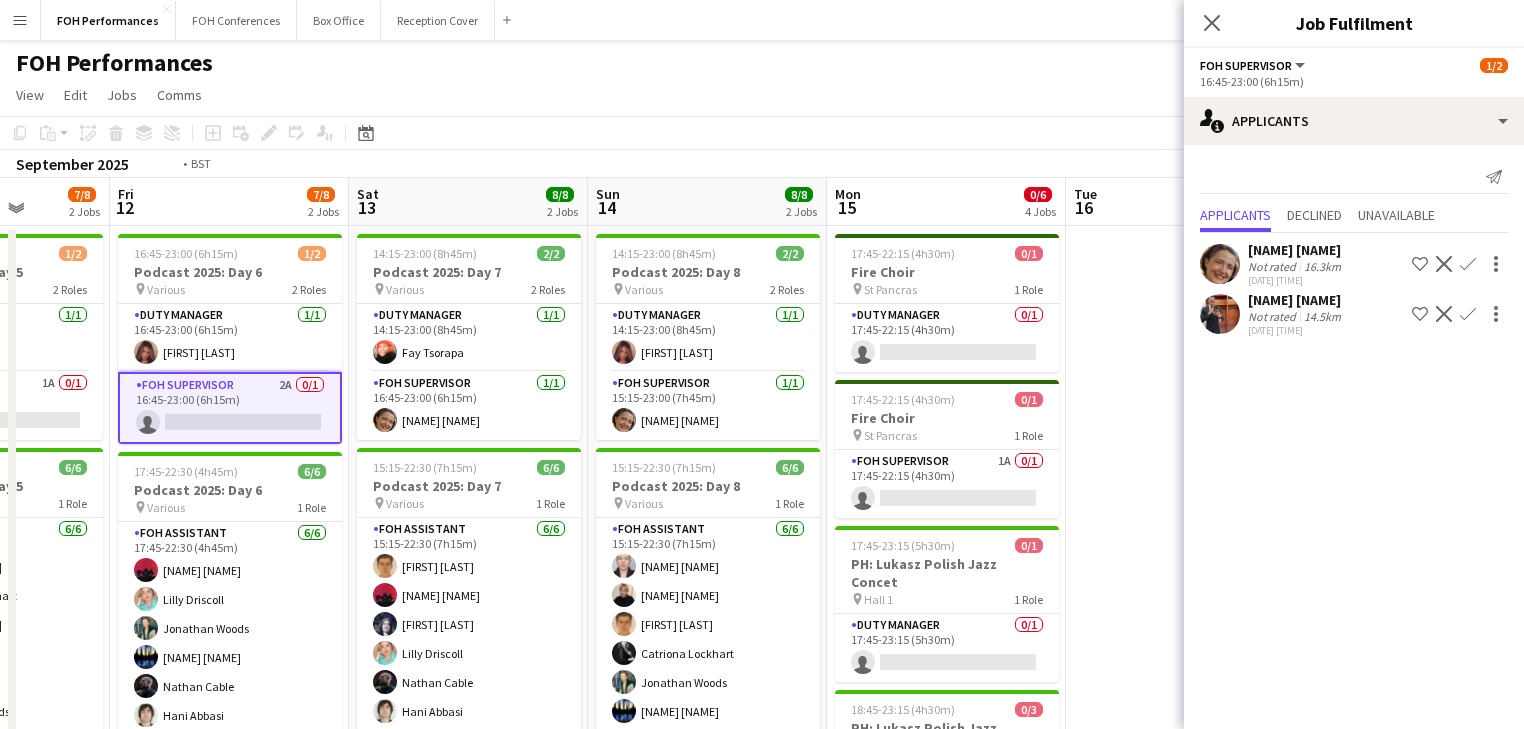 drag, startPoint x: 1149, startPoint y: 509, endPoint x: 249, endPoint y: 459, distance: 901.3878 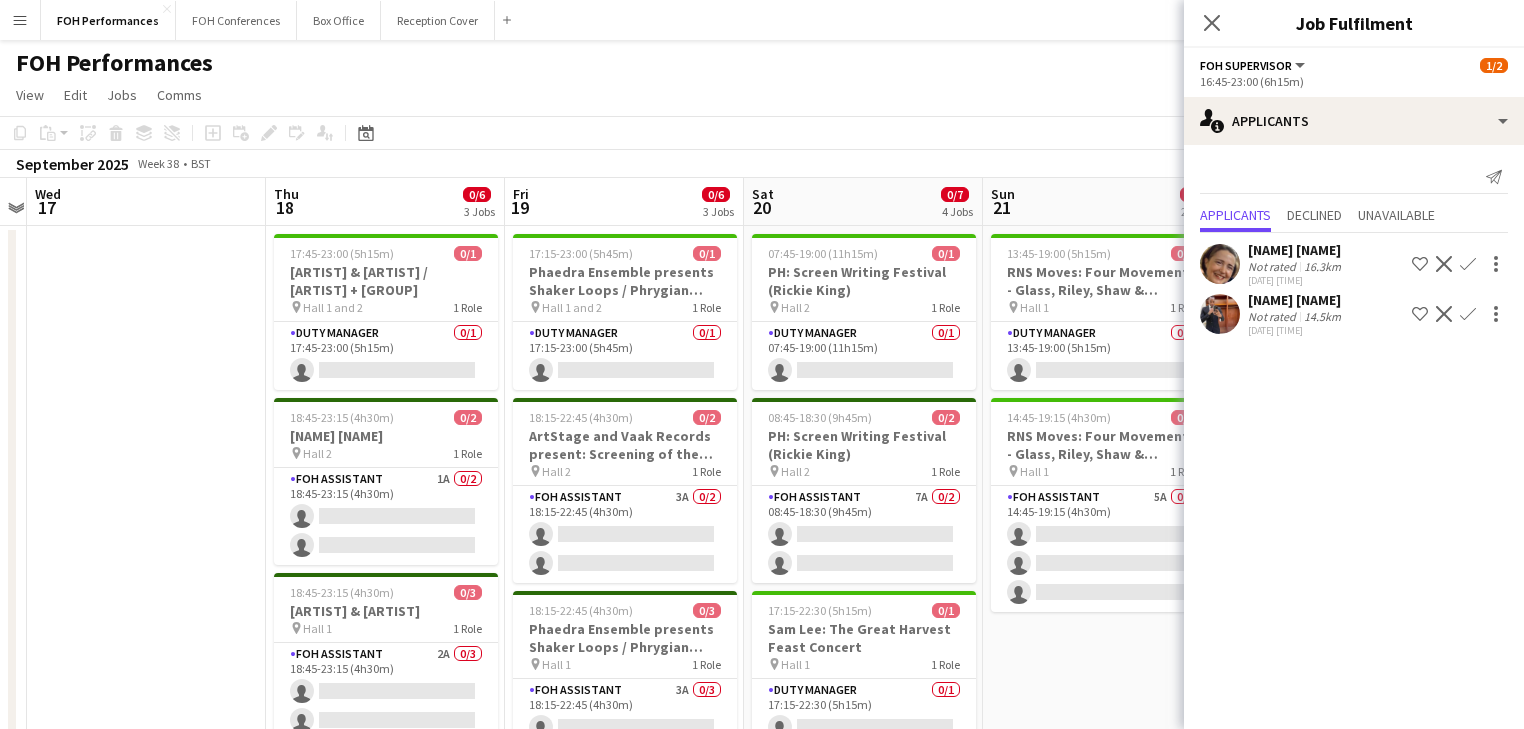 drag, startPoint x: 870, startPoint y: 496, endPoint x: 68, endPoint y: 413, distance: 806.28345 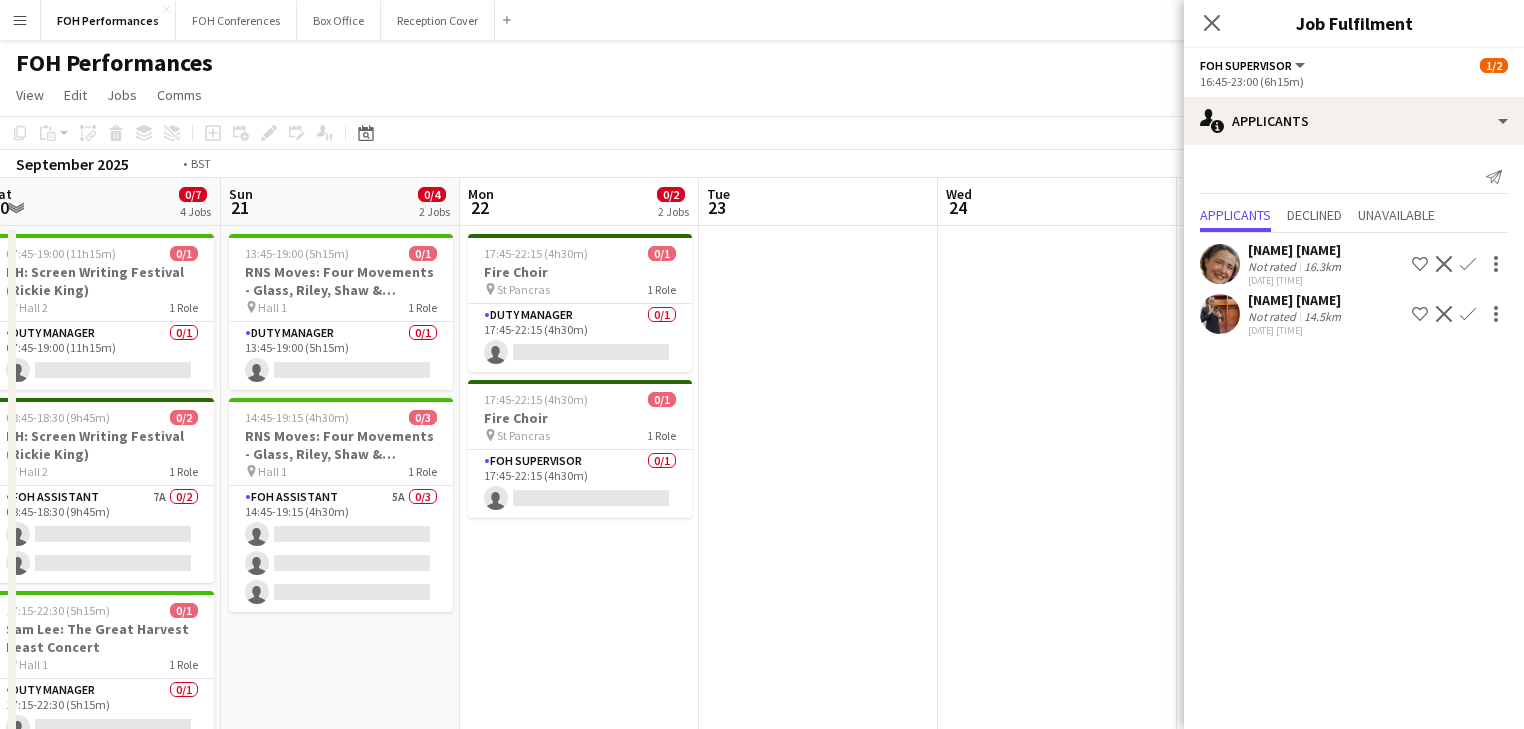 drag, startPoint x: 805, startPoint y: 480, endPoint x: 63, endPoint y: 467, distance: 742.1139 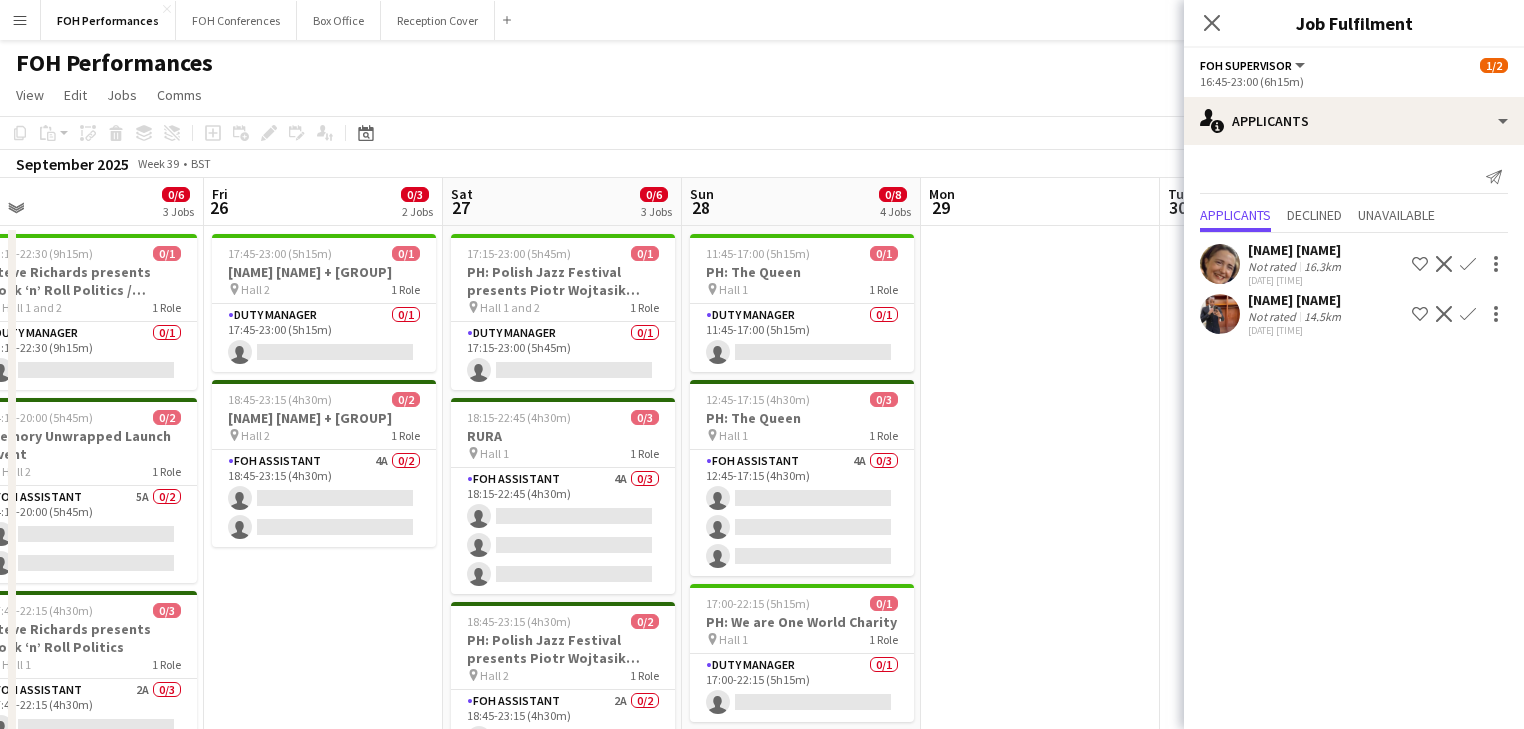 drag, startPoint x: 64, startPoint y: 448, endPoint x: -8, endPoint y: 446, distance: 72.02777 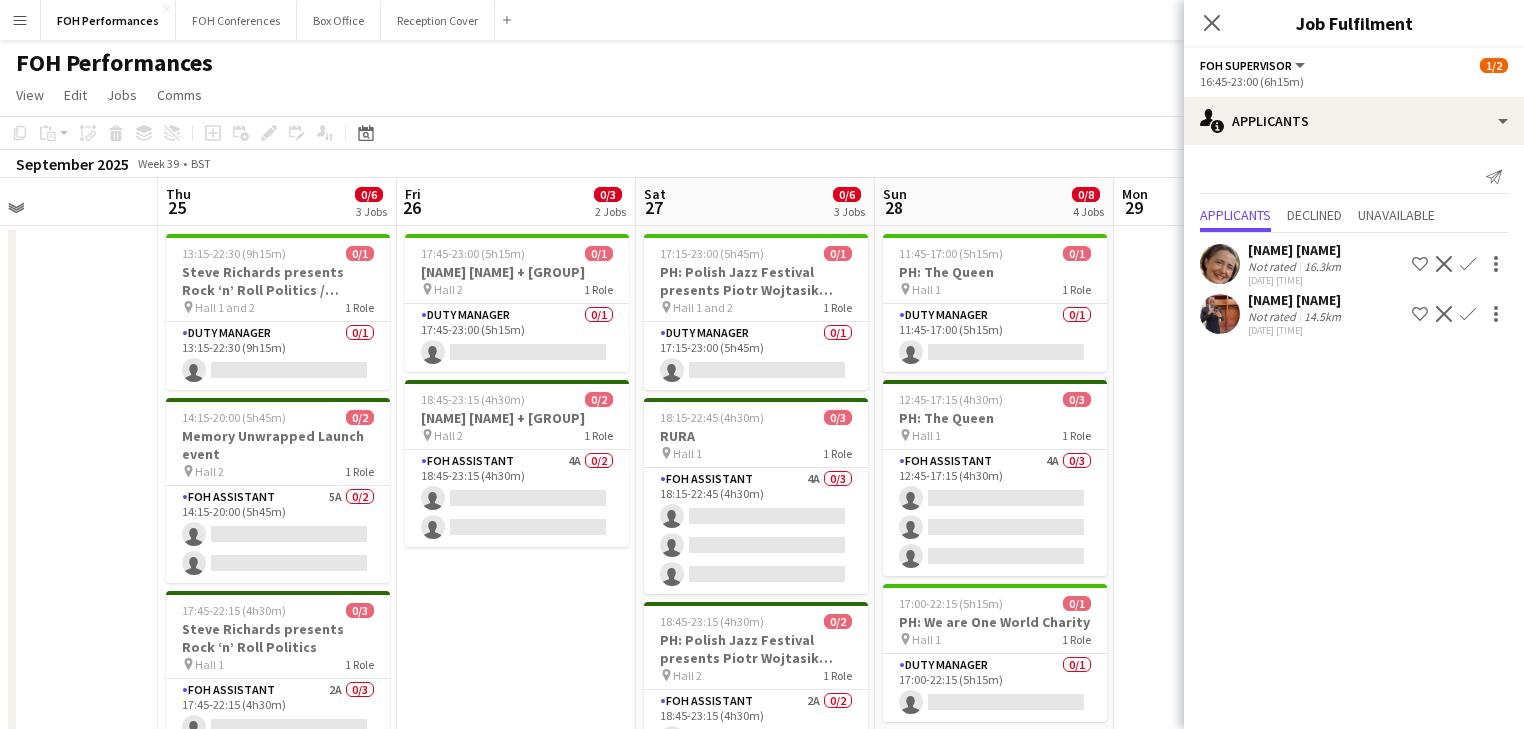 scroll, scrollTop: 0, scrollLeft: 787, axis: horizontal 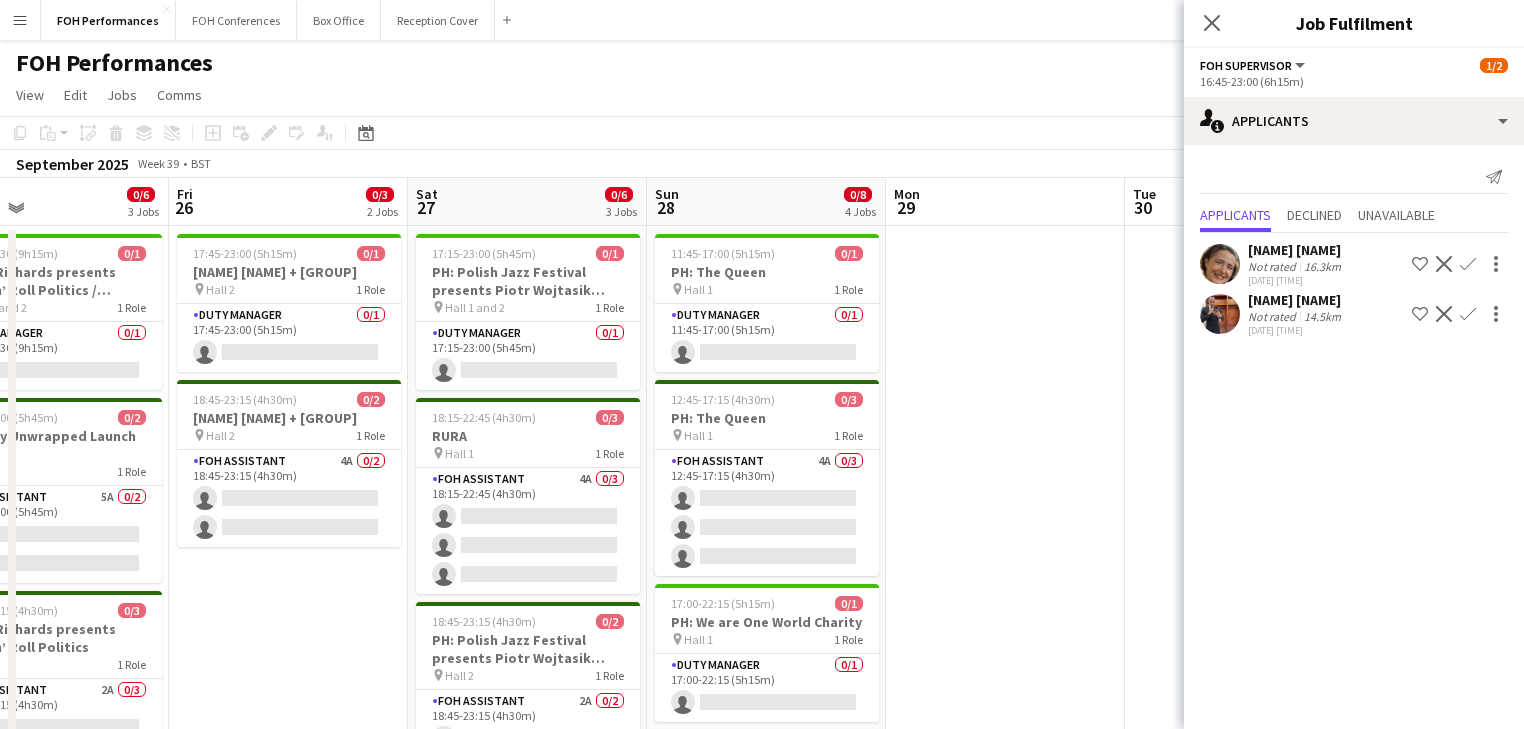 drag, startPoint x: 656, startPoint y: 461, endPoint x: -261, endPoint y: 412, distance: 918.3082 